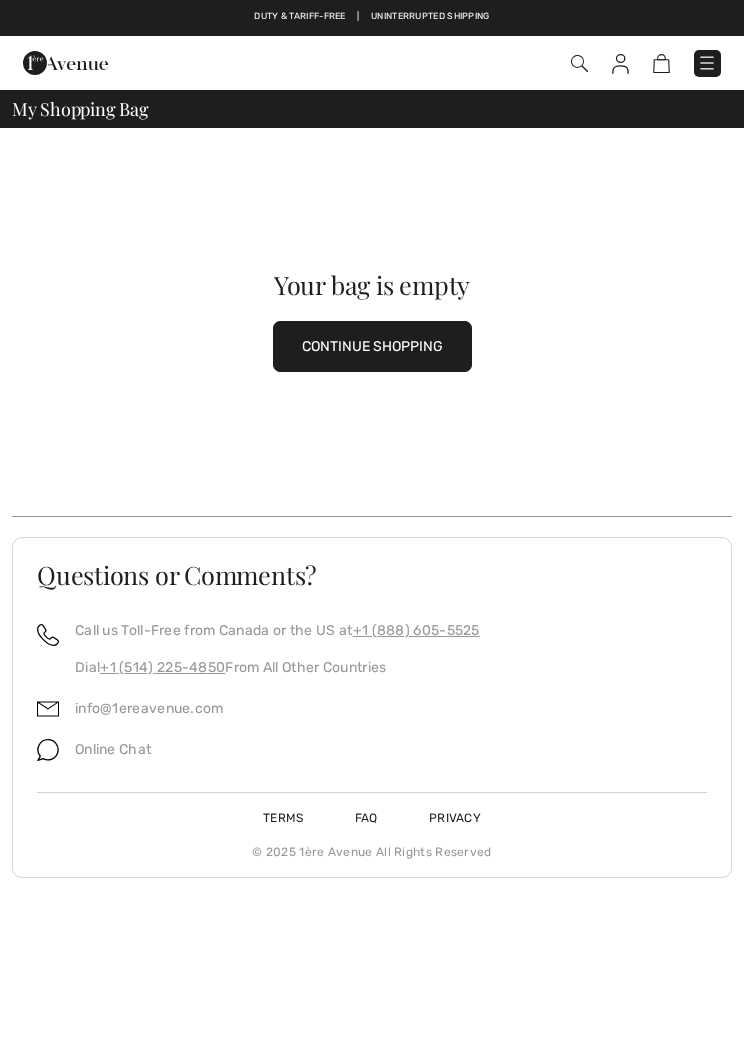 scroll, scrollTop: 0, scrollLeft: 0, axis: both 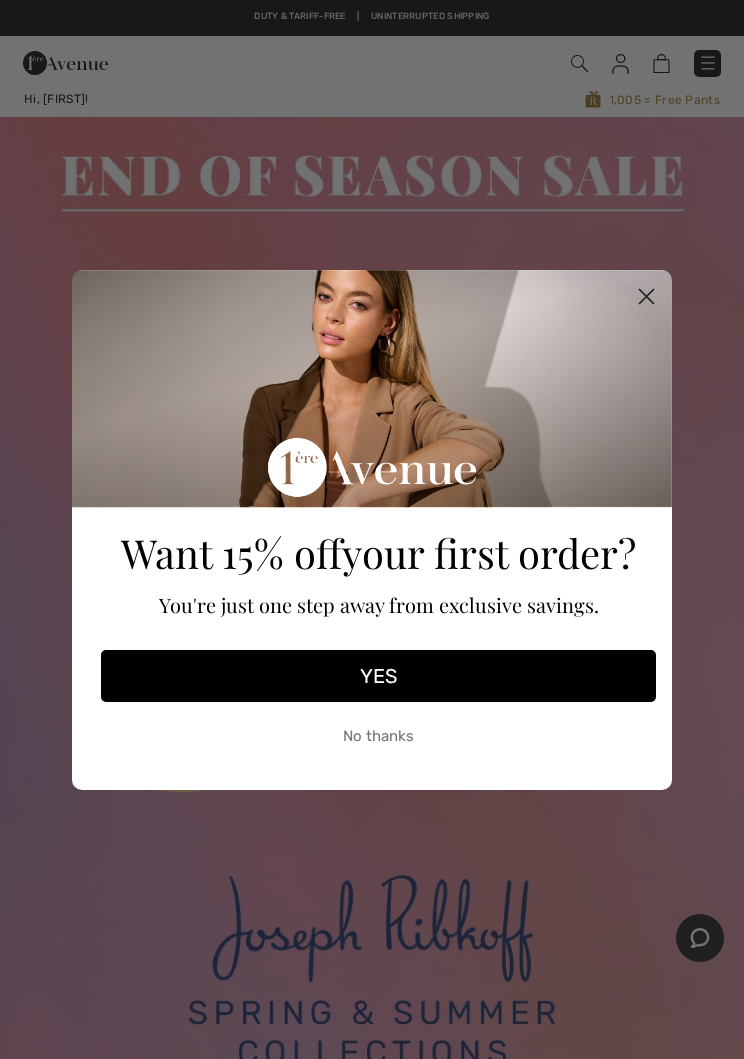 click on "No thanks" at bounding box center [378, 737] 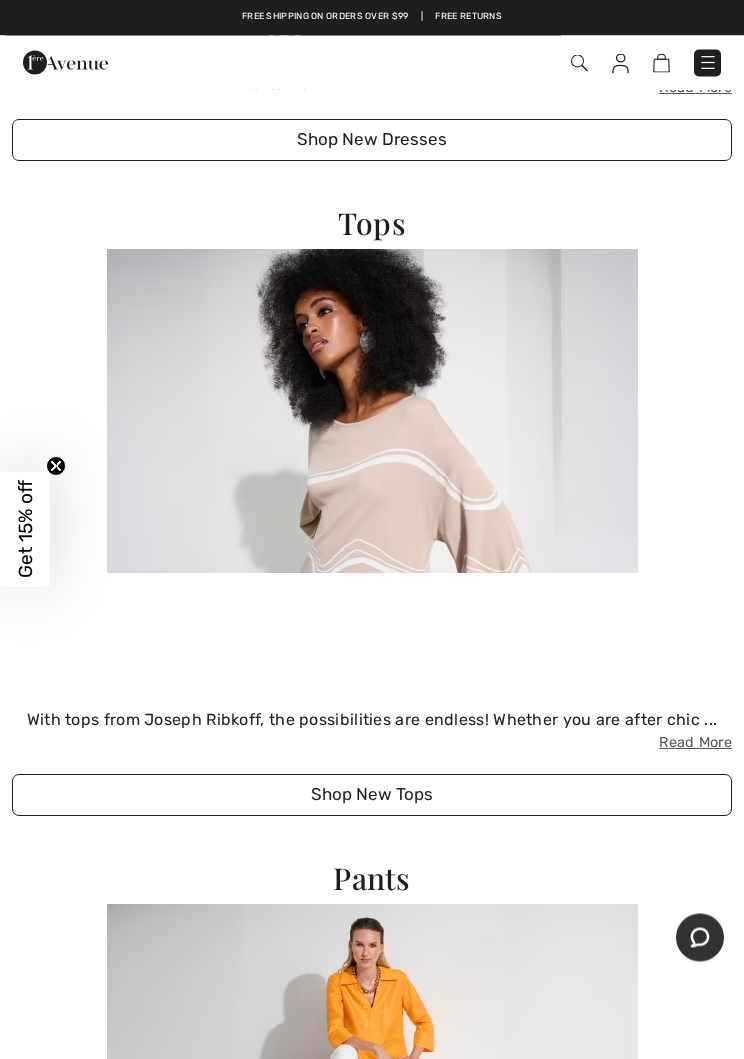 scroll, scrollTop: 3292, scrollLeft: 0, axis: vertical 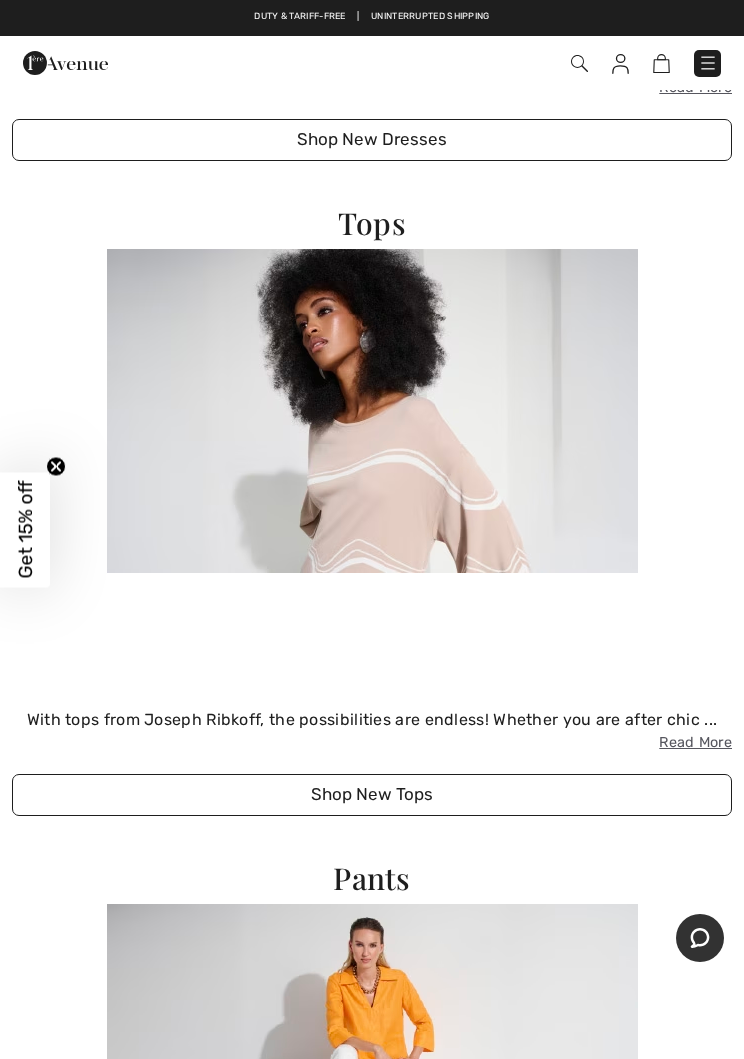 click at bounding box center [372, 411] 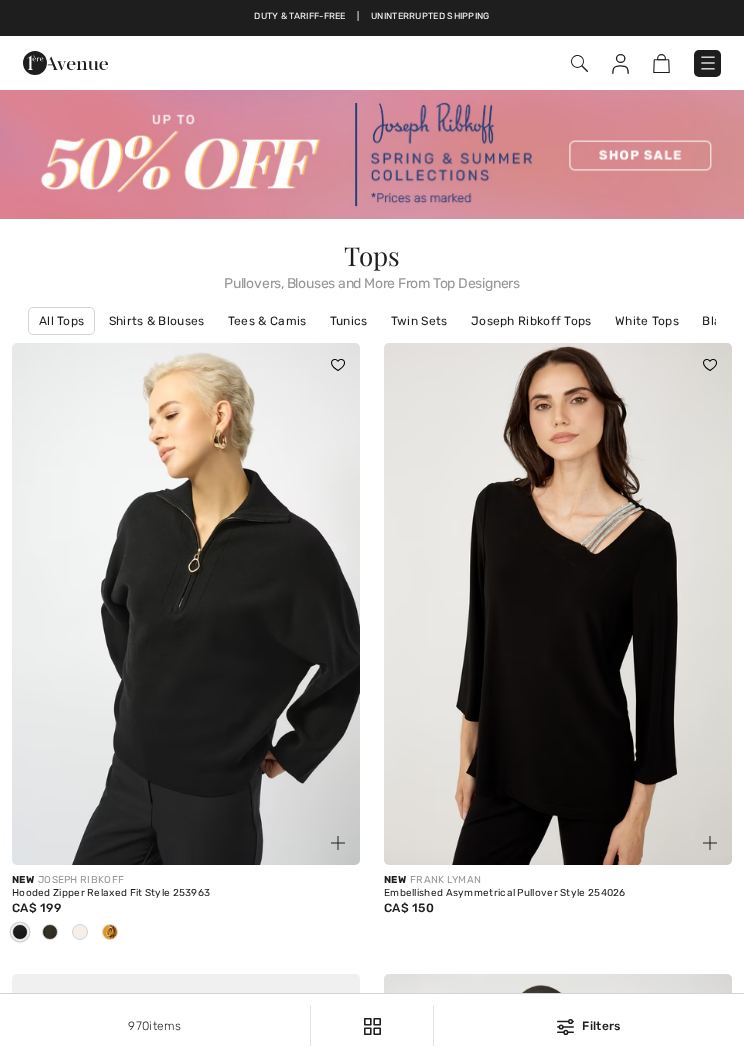 scroll, scrollTop: 0, scrollLeft: 0, axis: both 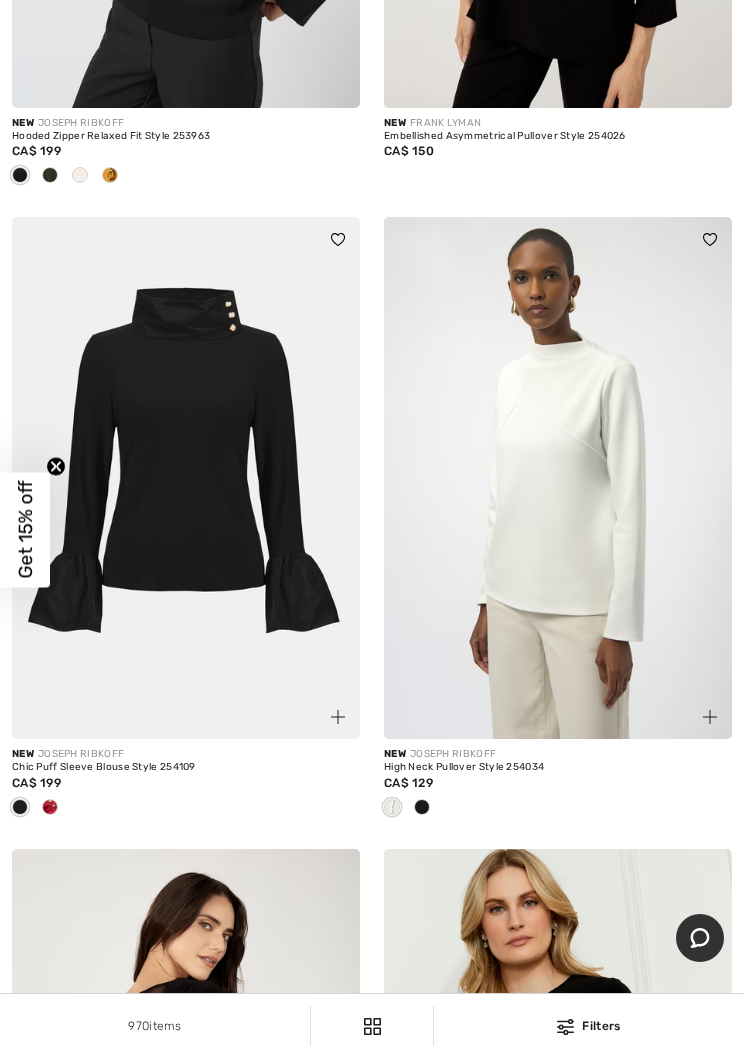click at bounding box center [50, 807] 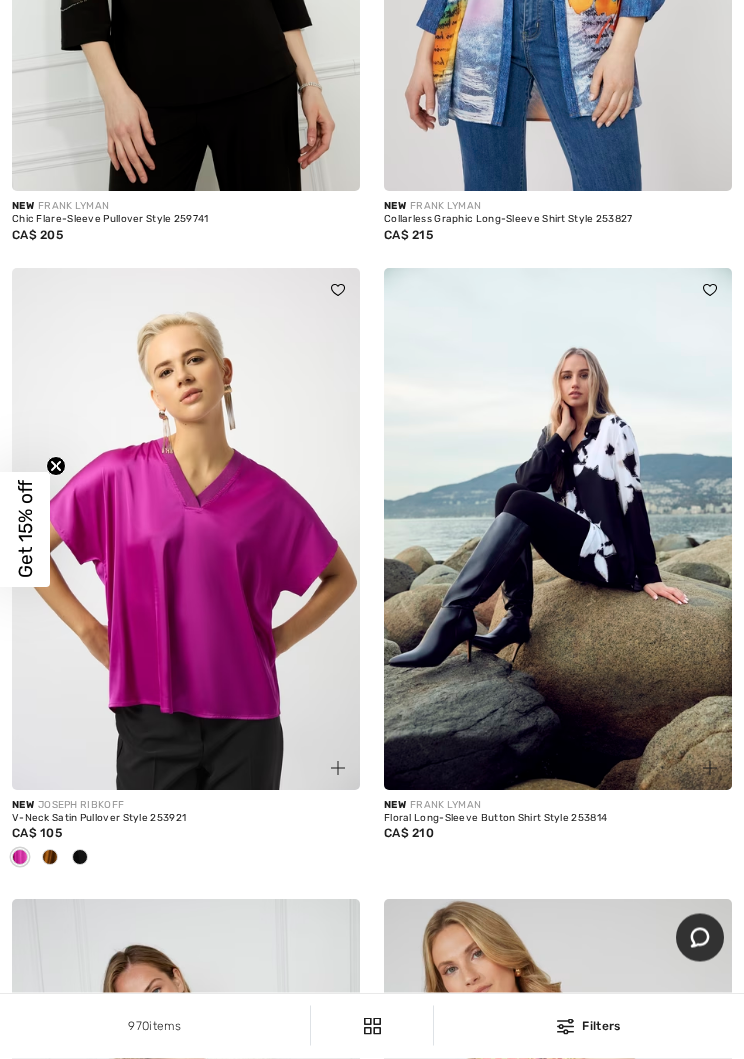 scroll, scrollTop: 4496, scrollLeft: 0, axis: vertical 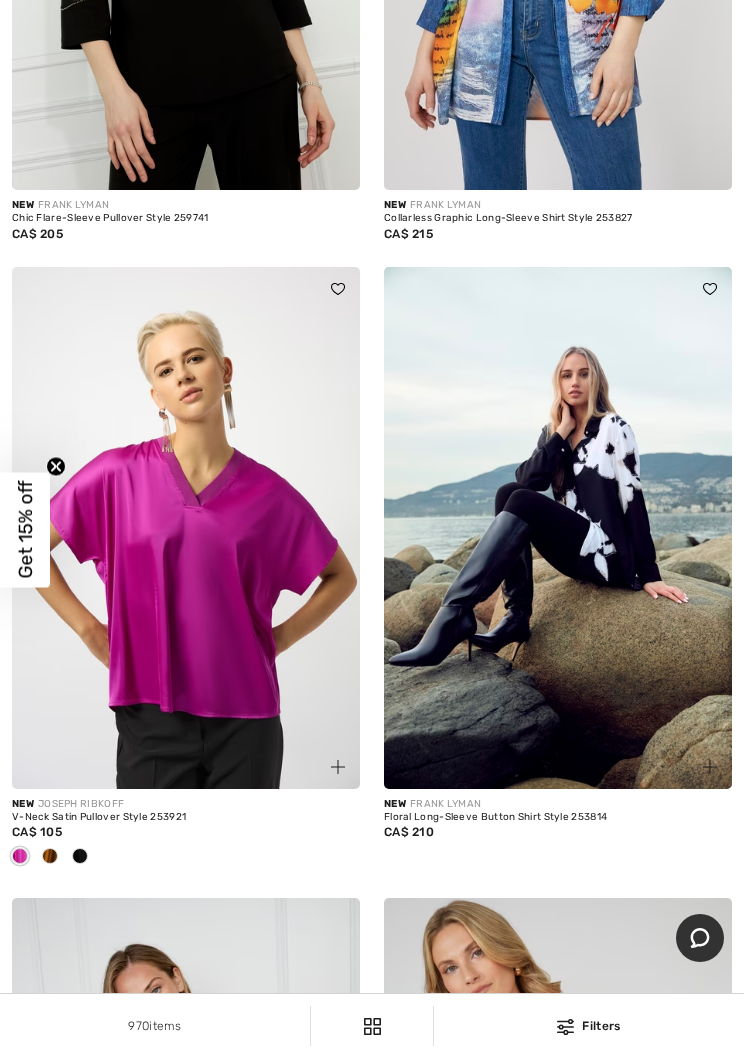 click at bounding box center [186, 528] 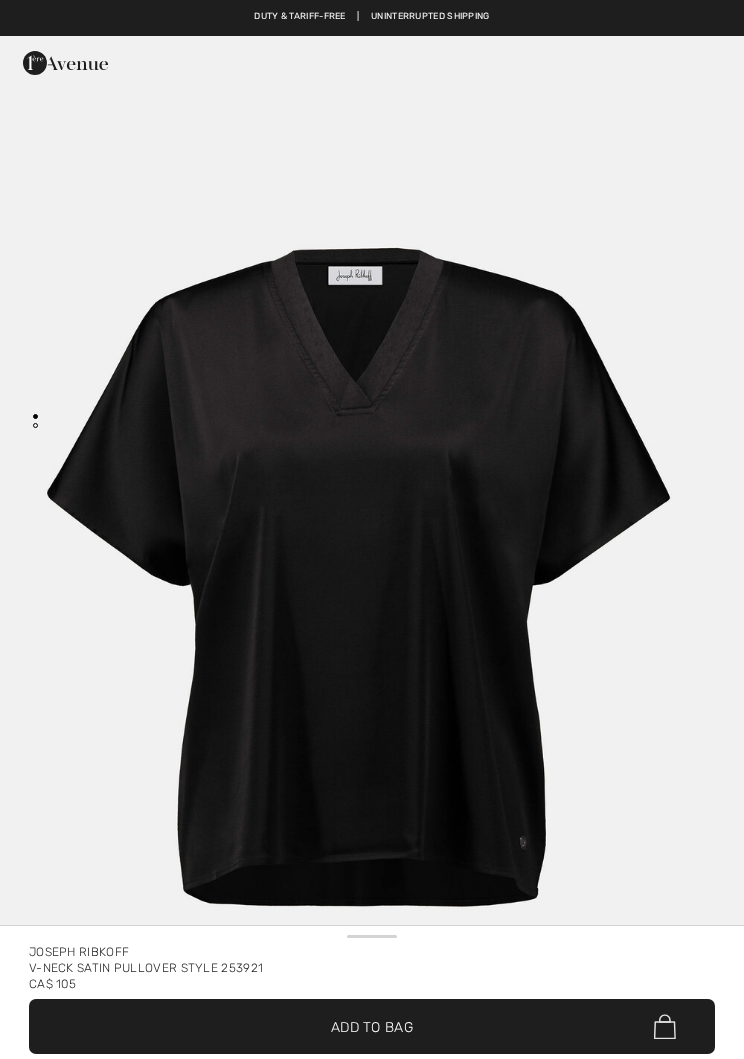 scroll, scrollTop: 0, scrollLeft: 0, axis: both 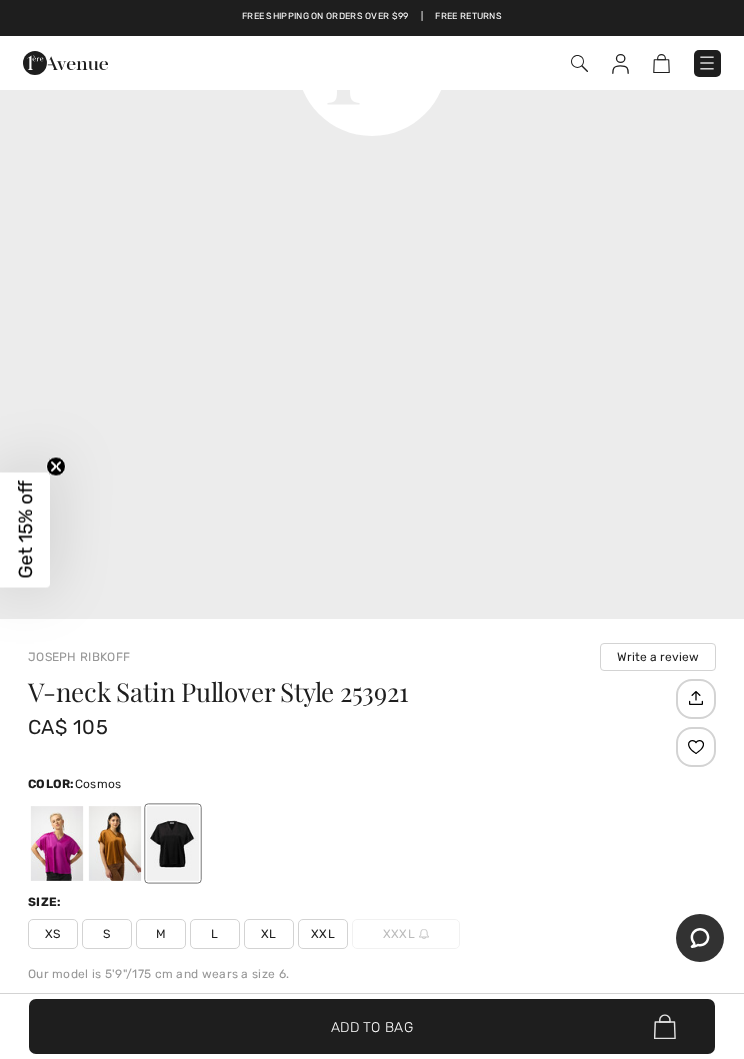 click at bounding box center [57, 843] 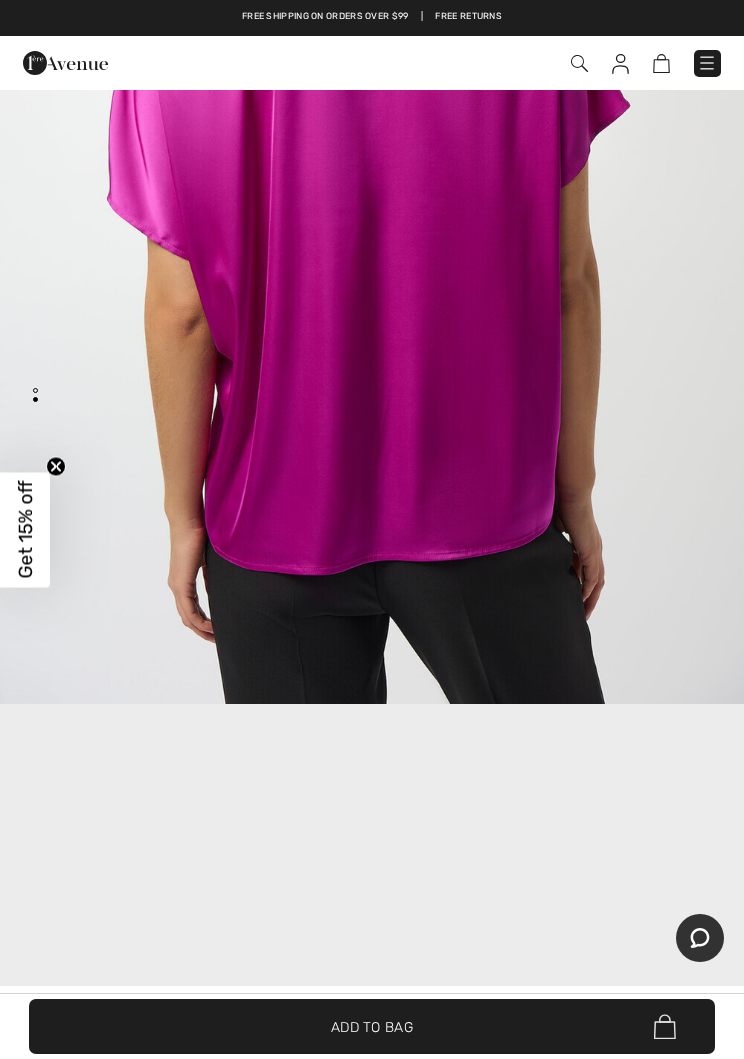scroll, scrollTop: 0, scrollLeft: 0, axis: both 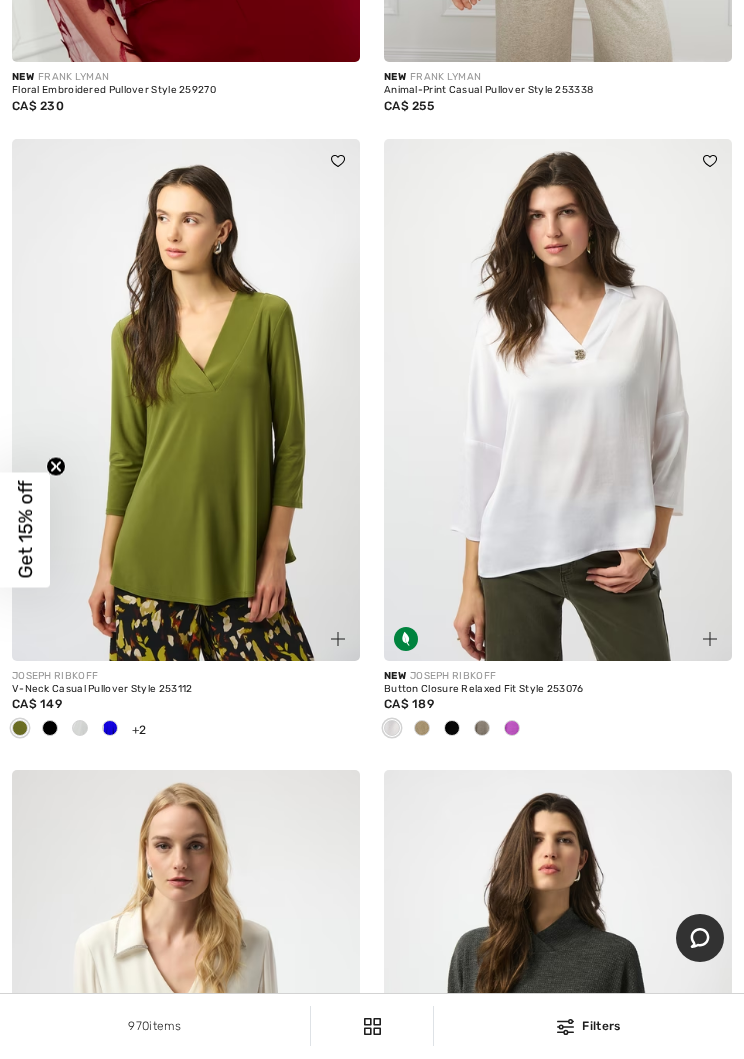 click at bounding box center [512, 728] 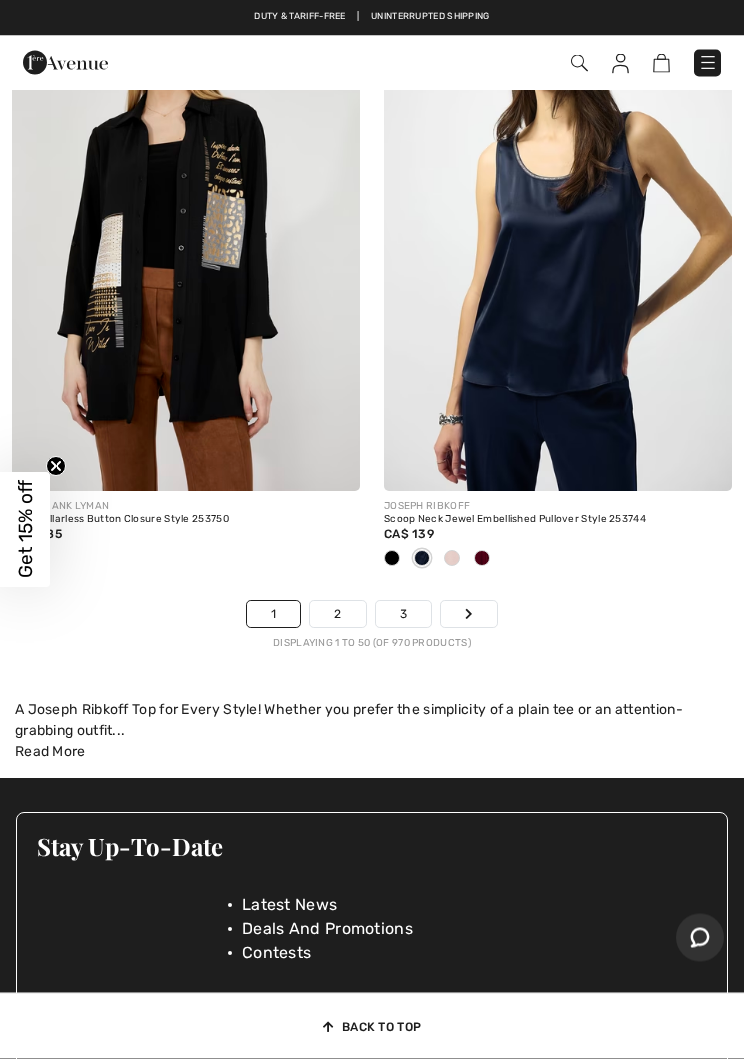 scroll, scrollTop: 15912, scrollLeft: 0, axis: vertical 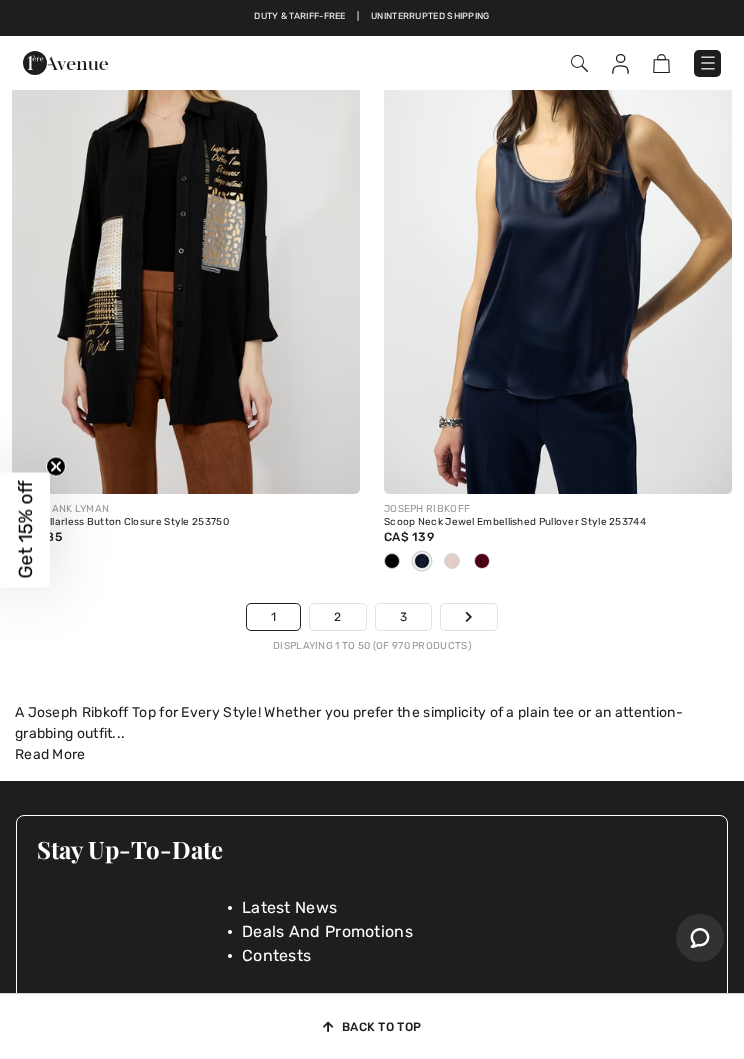 click on "2" at bounding box center (337, 617) 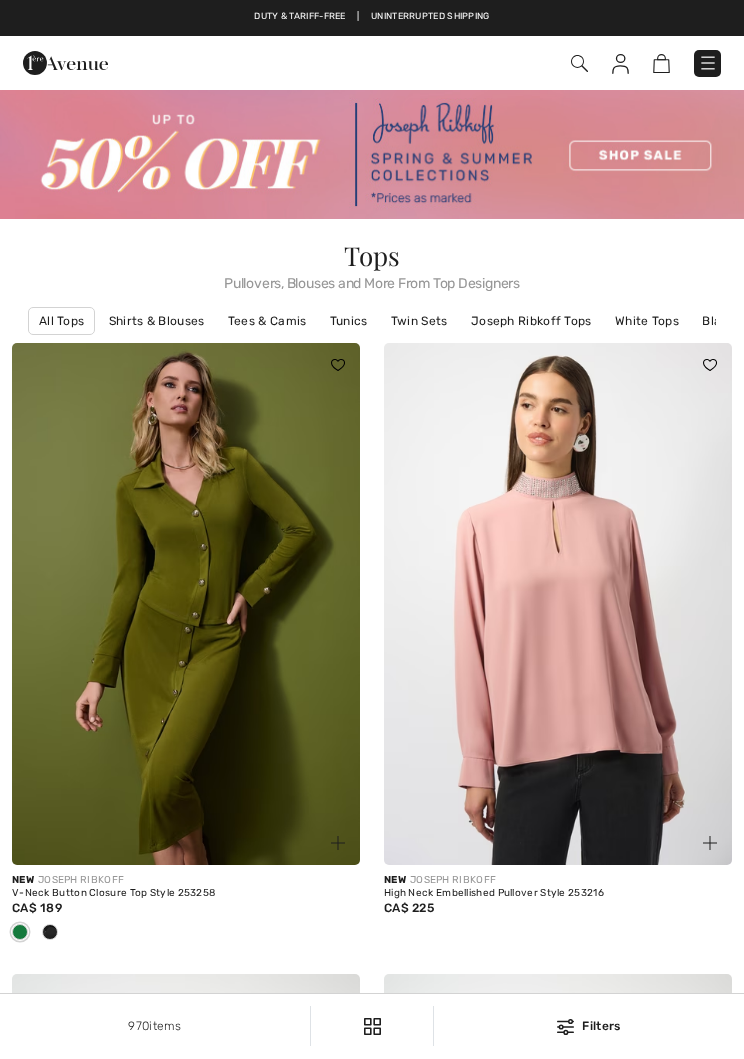 scroll, scrollTop: 0, scrollLeft: 0, axis: both 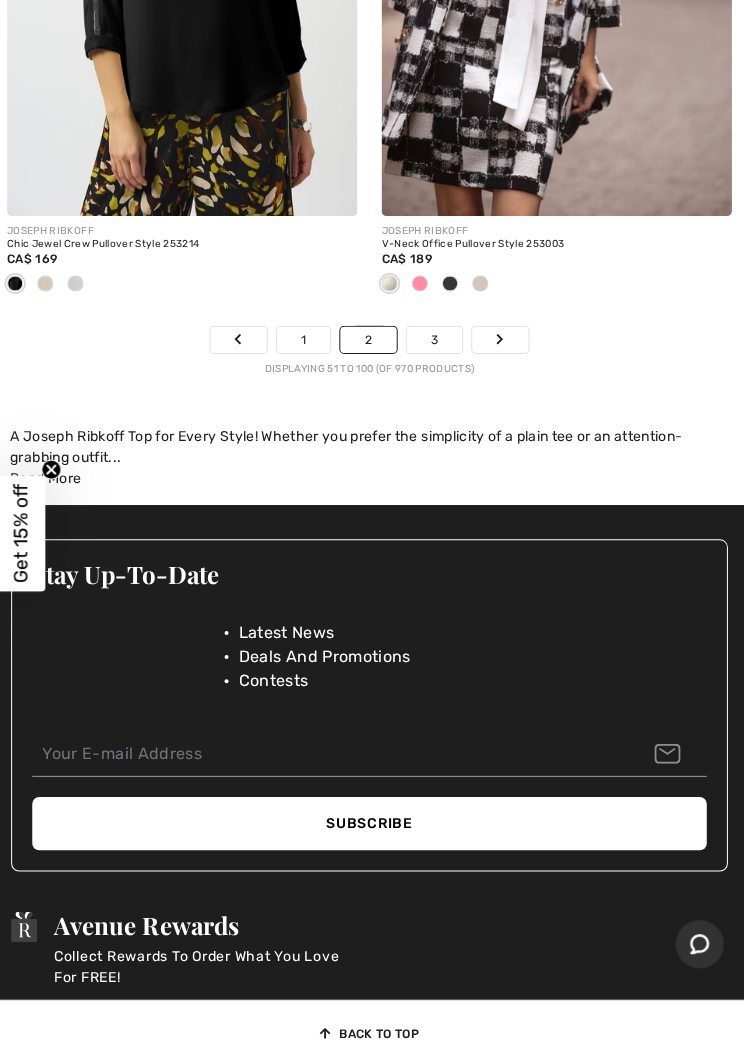 click on "3" at bounding box center (436, 338) 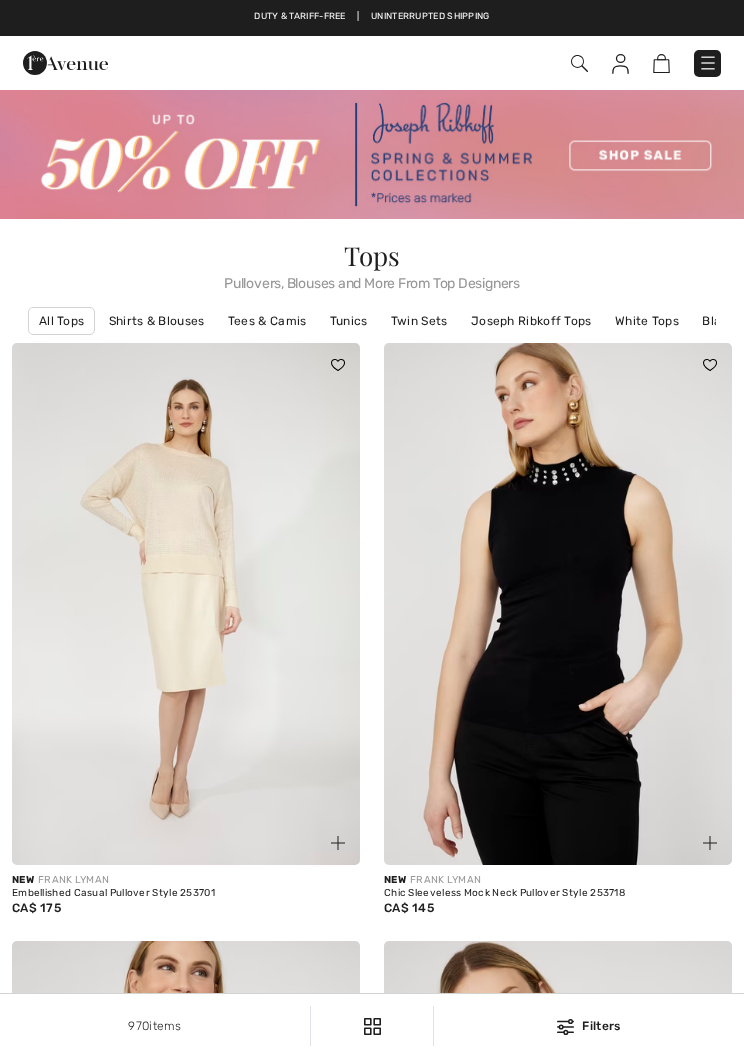 scroll, scrollTop: 0, scrollLeft: 0, axis: both 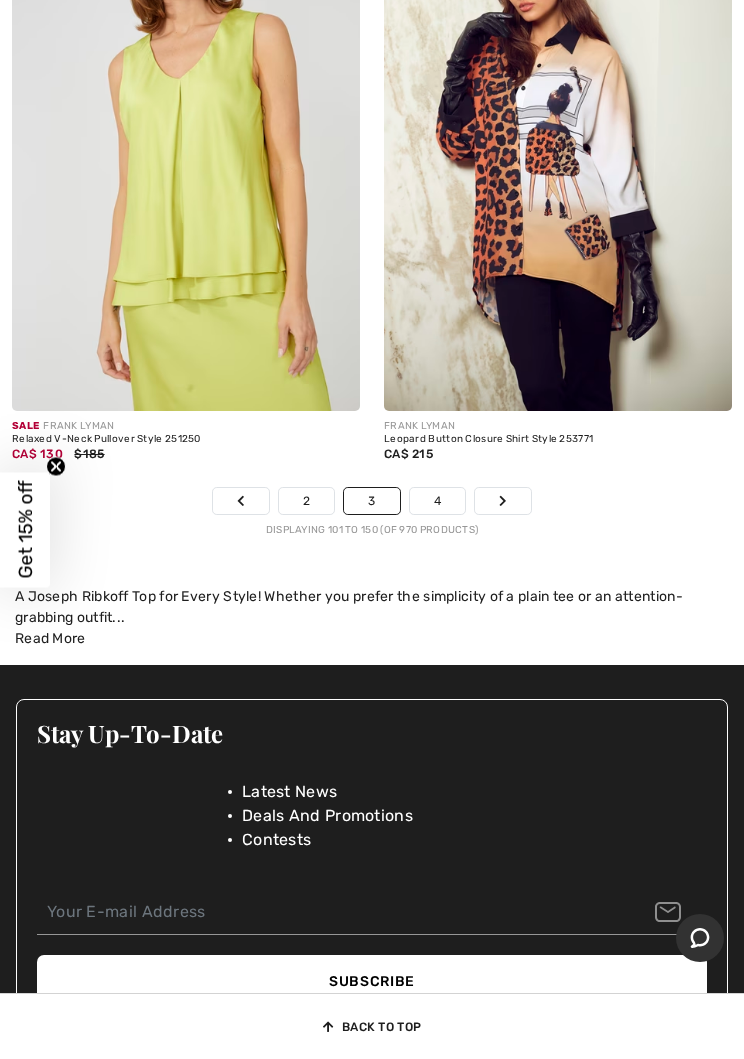 click on "4" at bounding box center (437, 501) 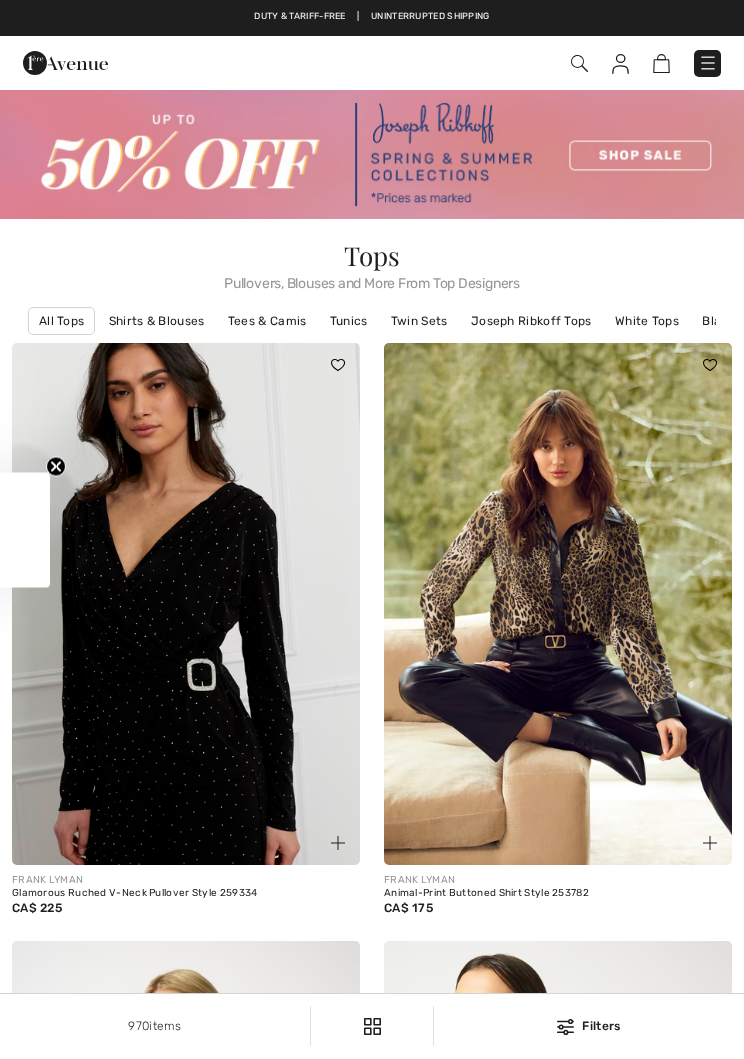 checkbox on "true" 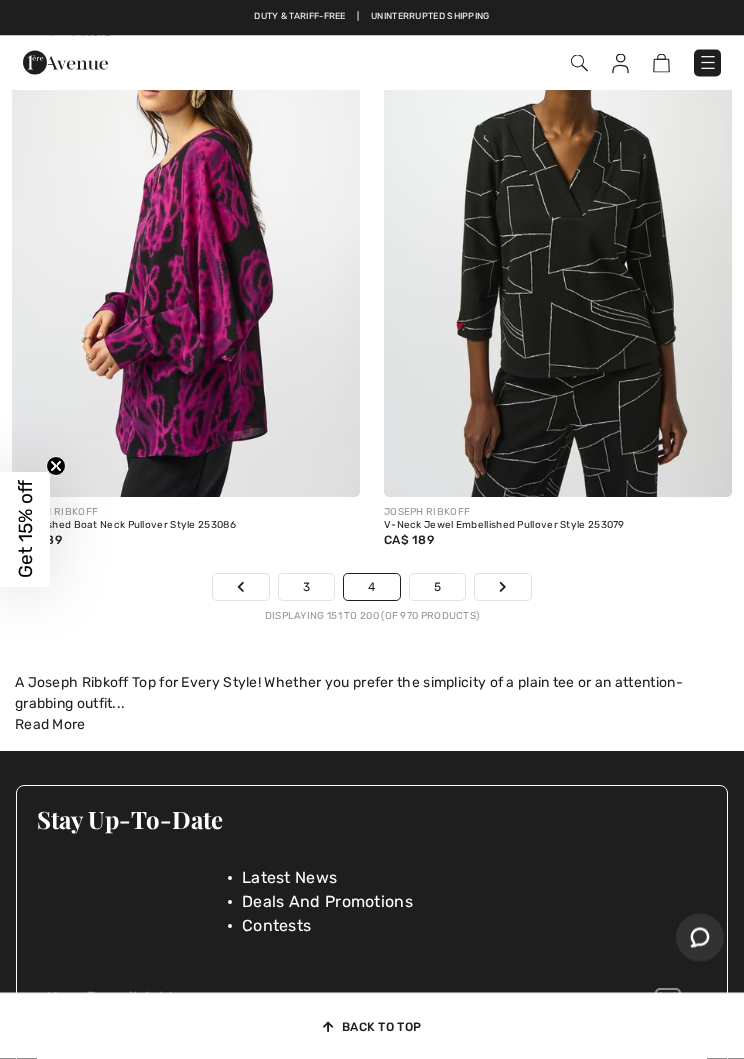 scroll, scrollTop: 15744, scrollLeft: 0, axis: vertical 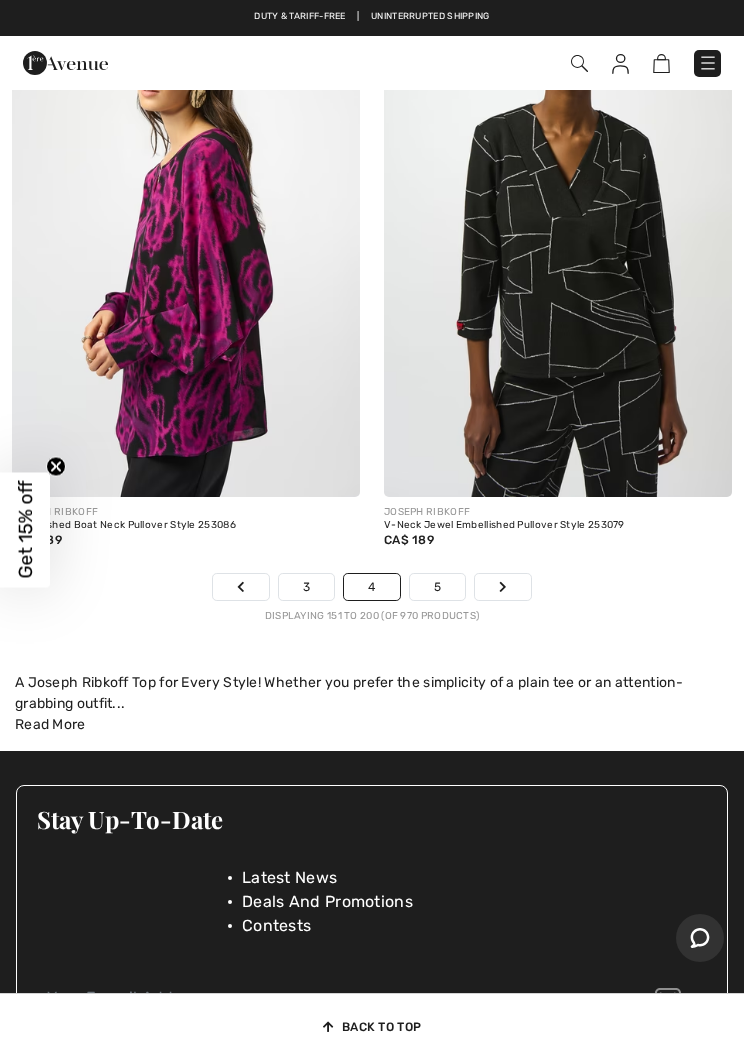 click on "5" at bounding box center [437, 587] 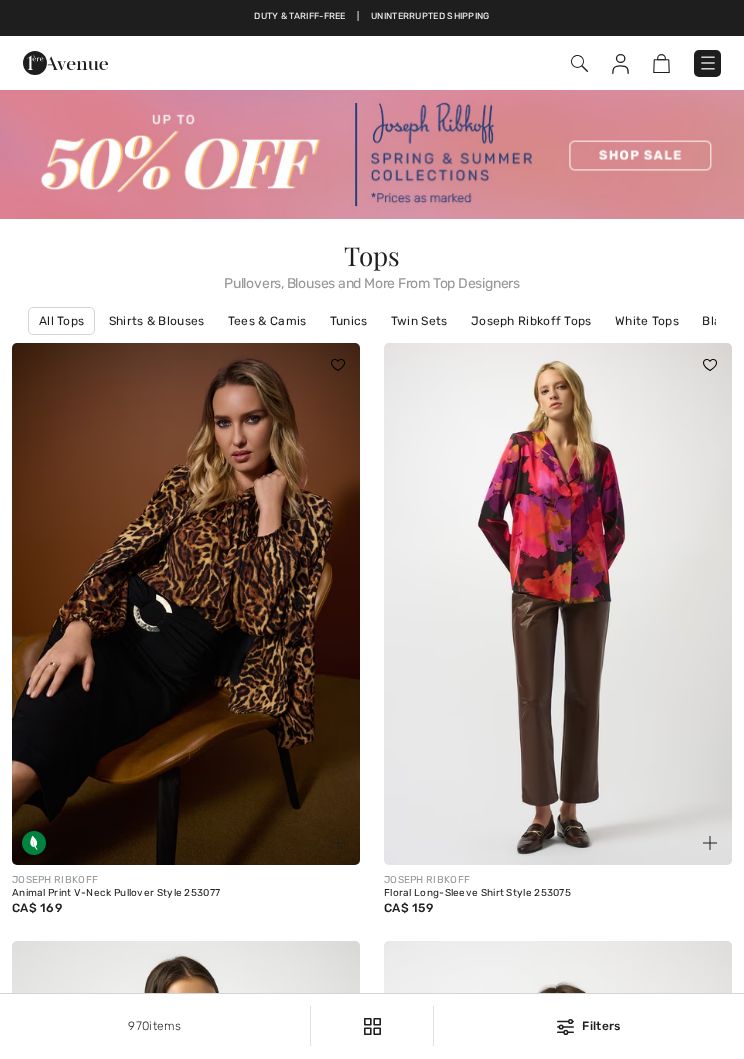 scroll, scrollTop: 0, scrollLeft: 0, axis: both 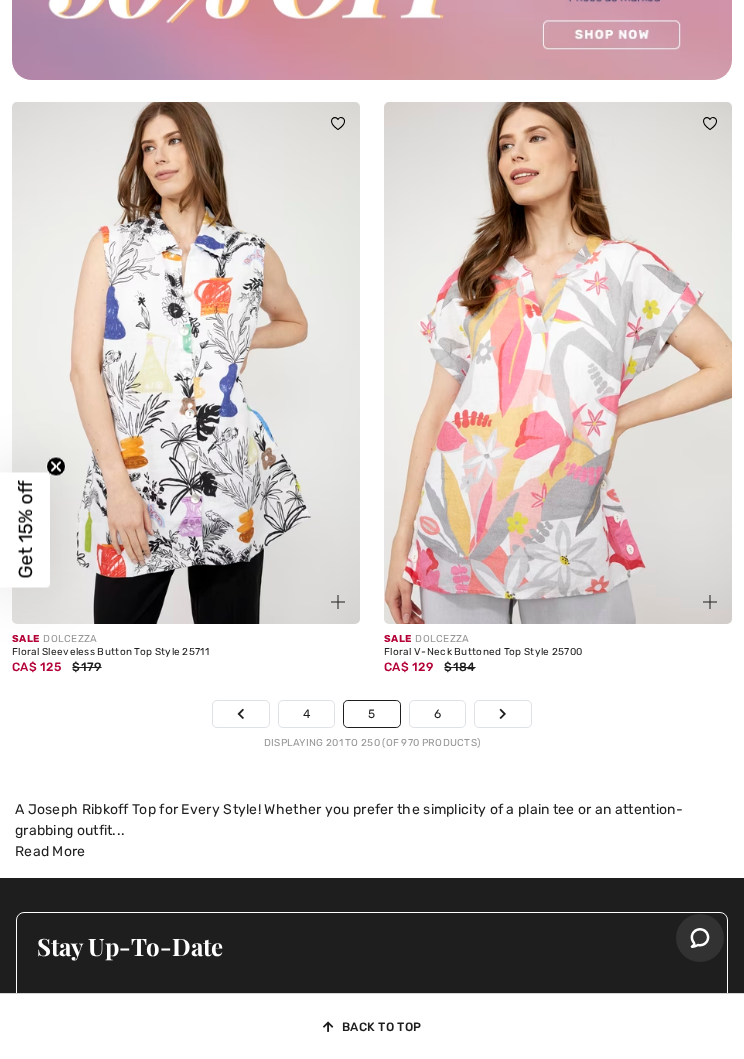 click on "6" at bounding box center (437, 714) 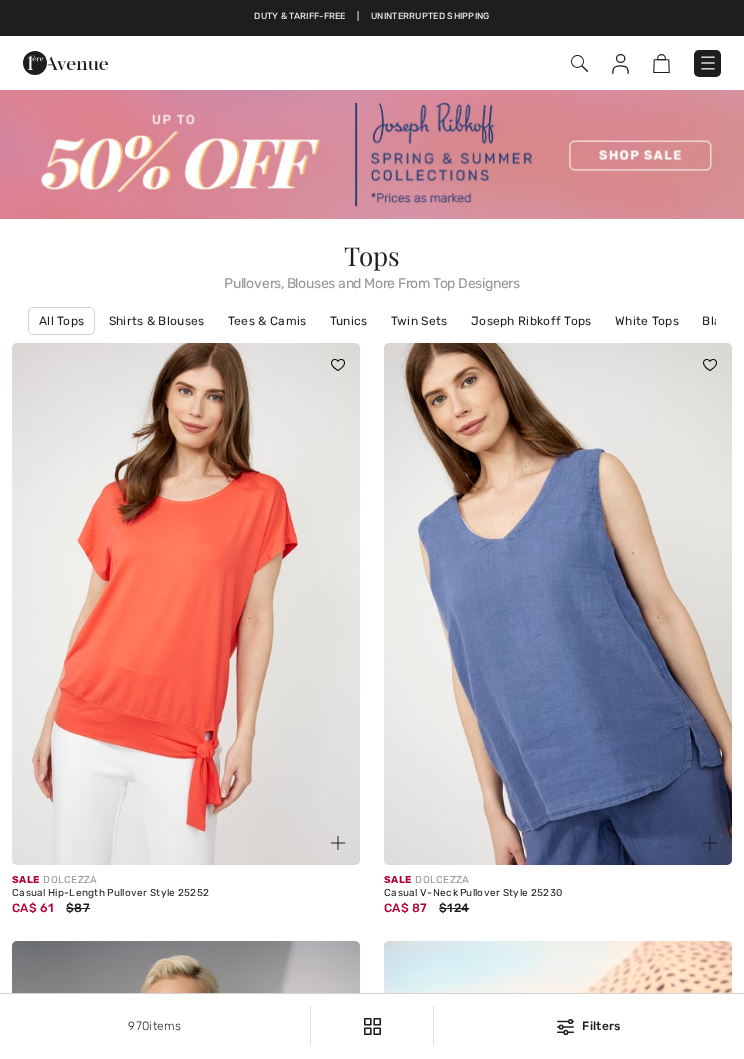 scroll, scrollTop: 0, scrollLeft: 0, axis: both 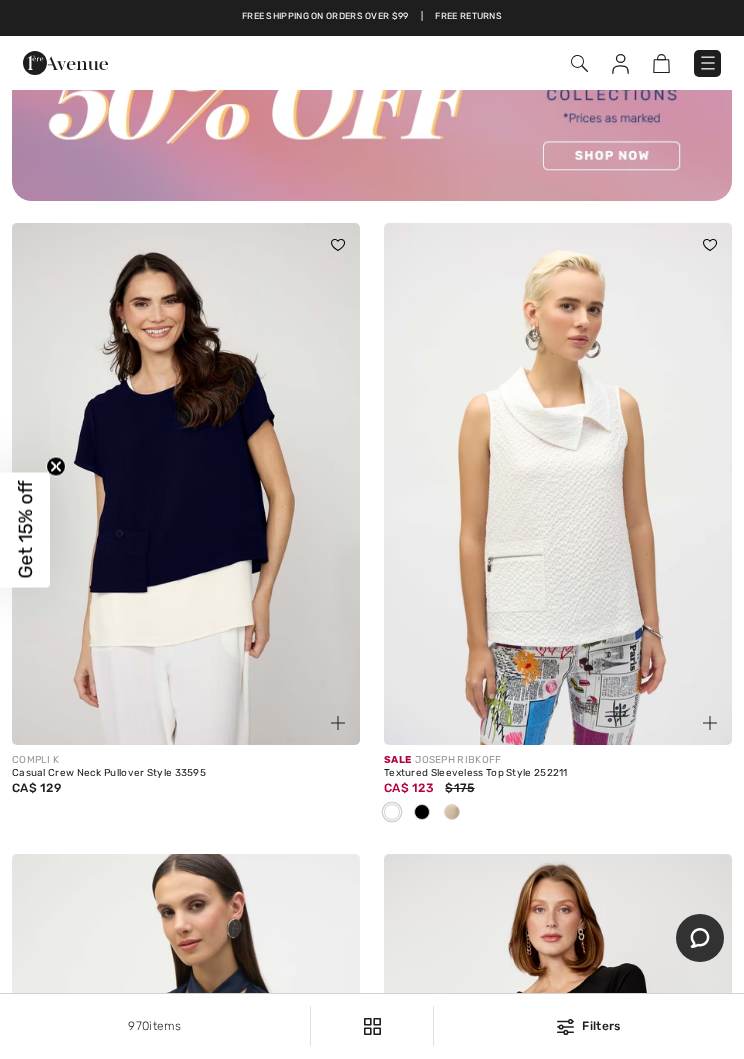 click at bounding box center (422, 813) 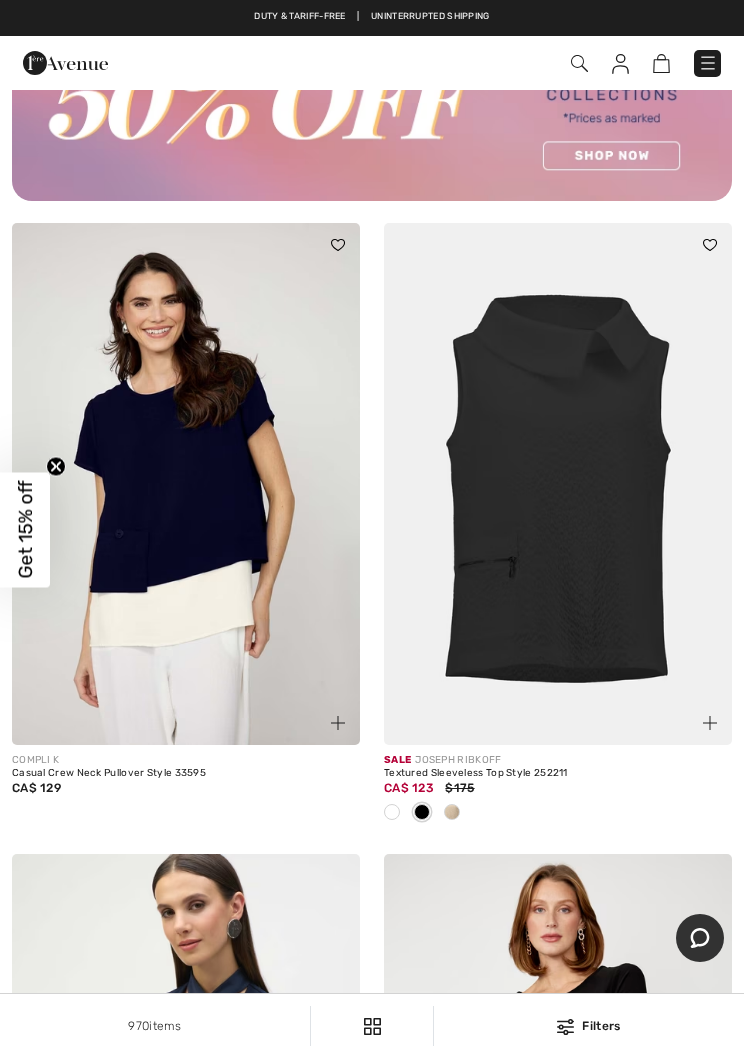 click at bounding box center [452, 813] 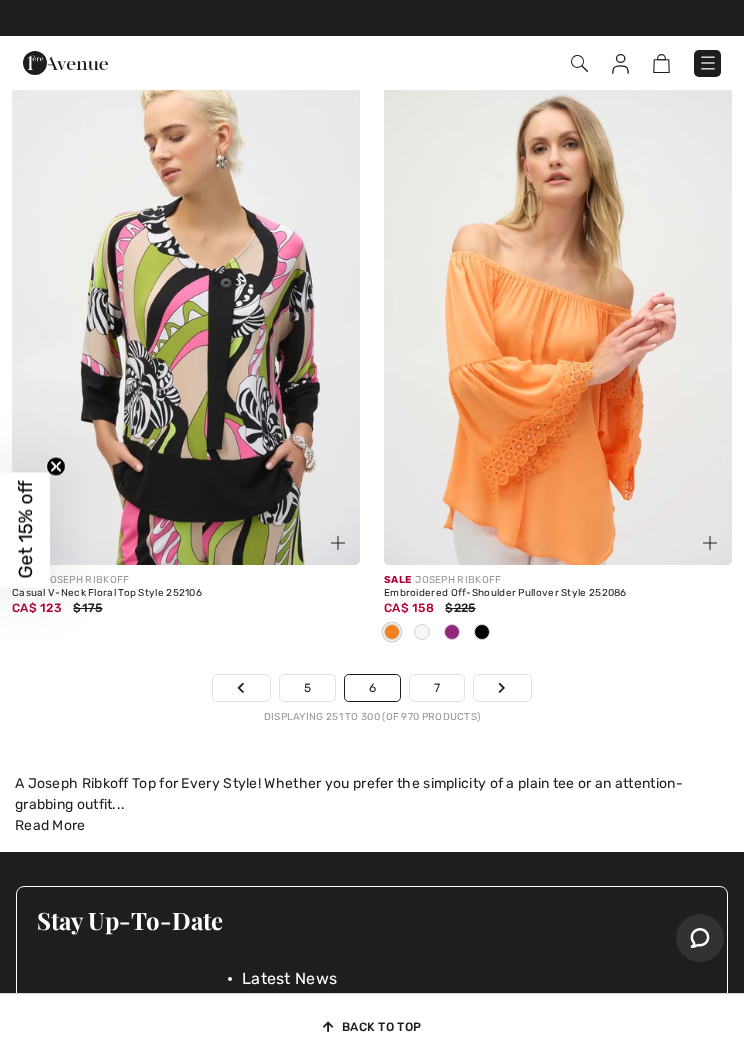 scroll, scrollTop: 15741, scrollLeft: 0, axis: vertical 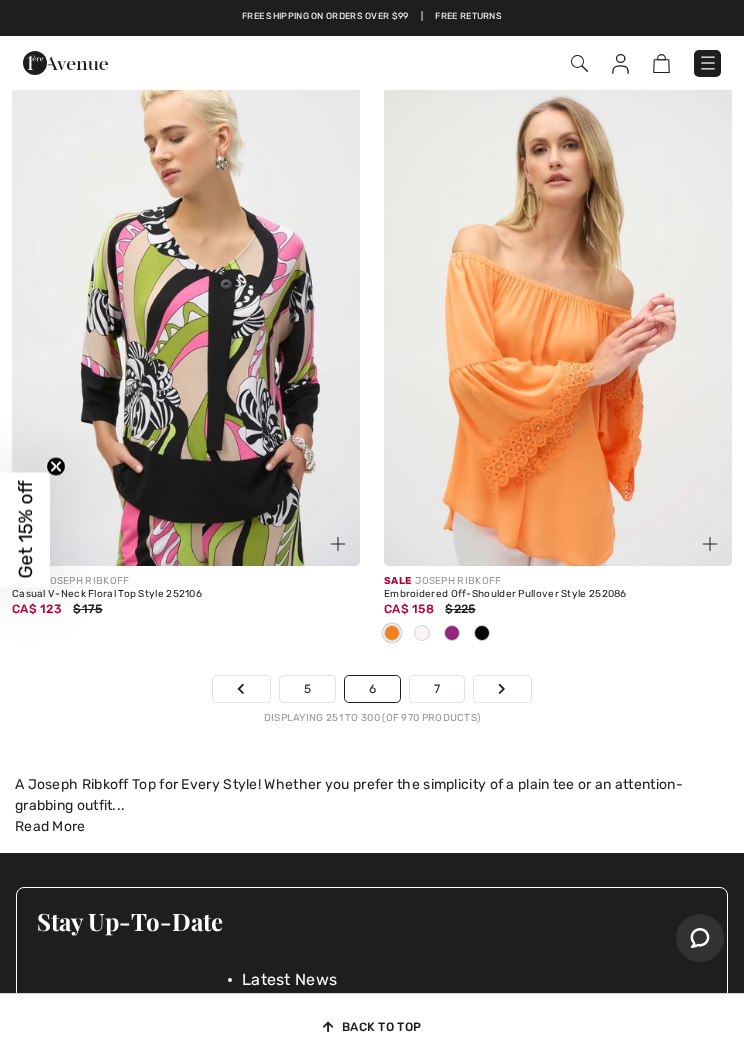 click on "7" at bounding box center (437, 689) 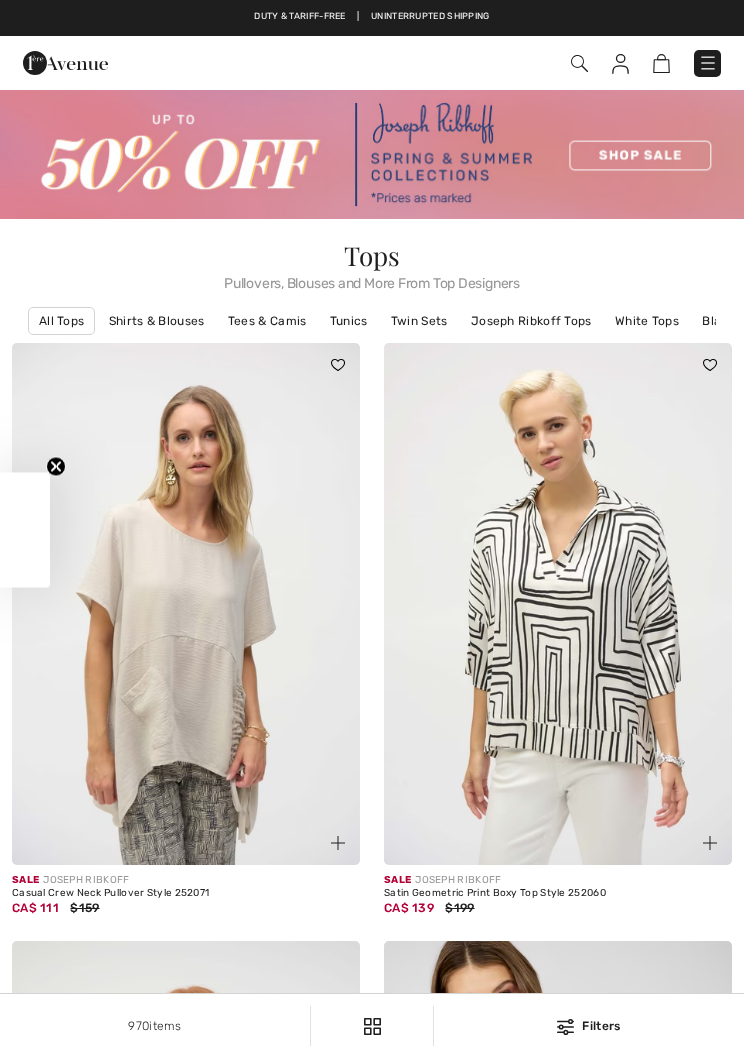 checkbox on "true" 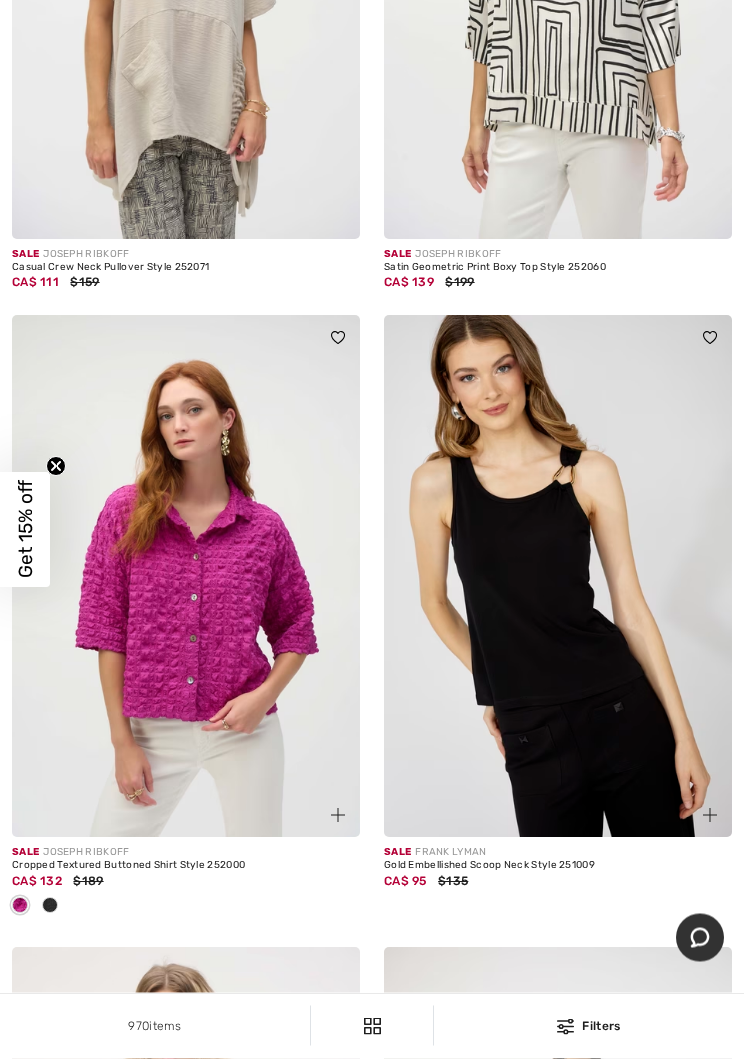 scroll, scrollTop: 626, scrollLeft: 0, axis: vertical 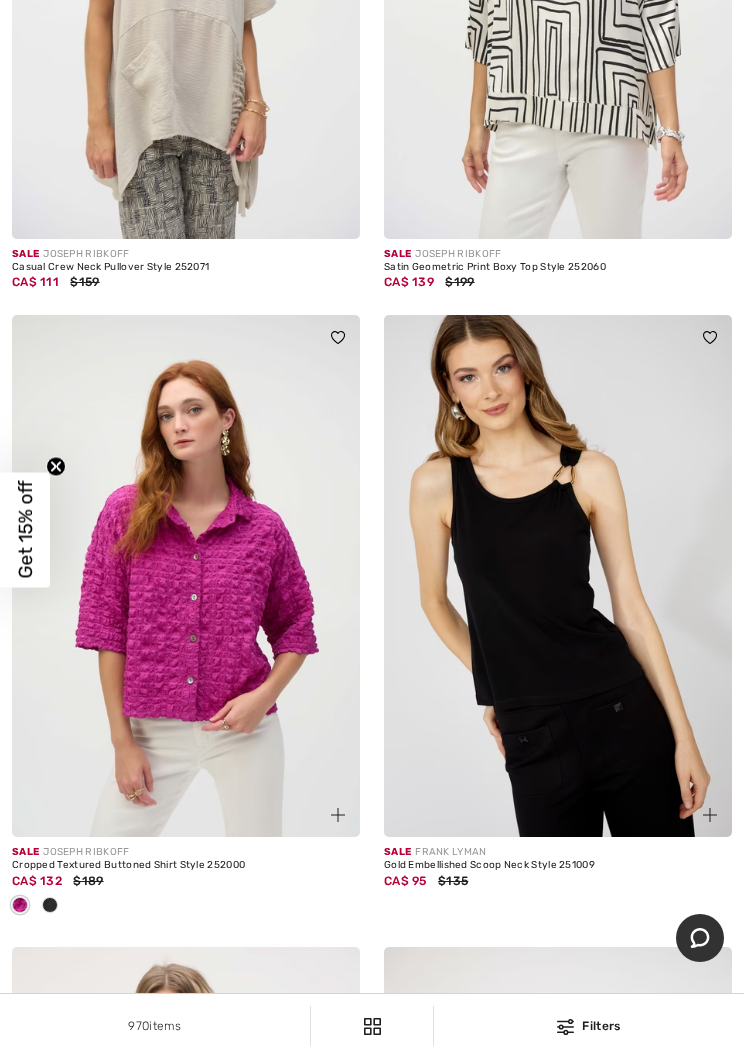 click at bounding box center [186, 576] 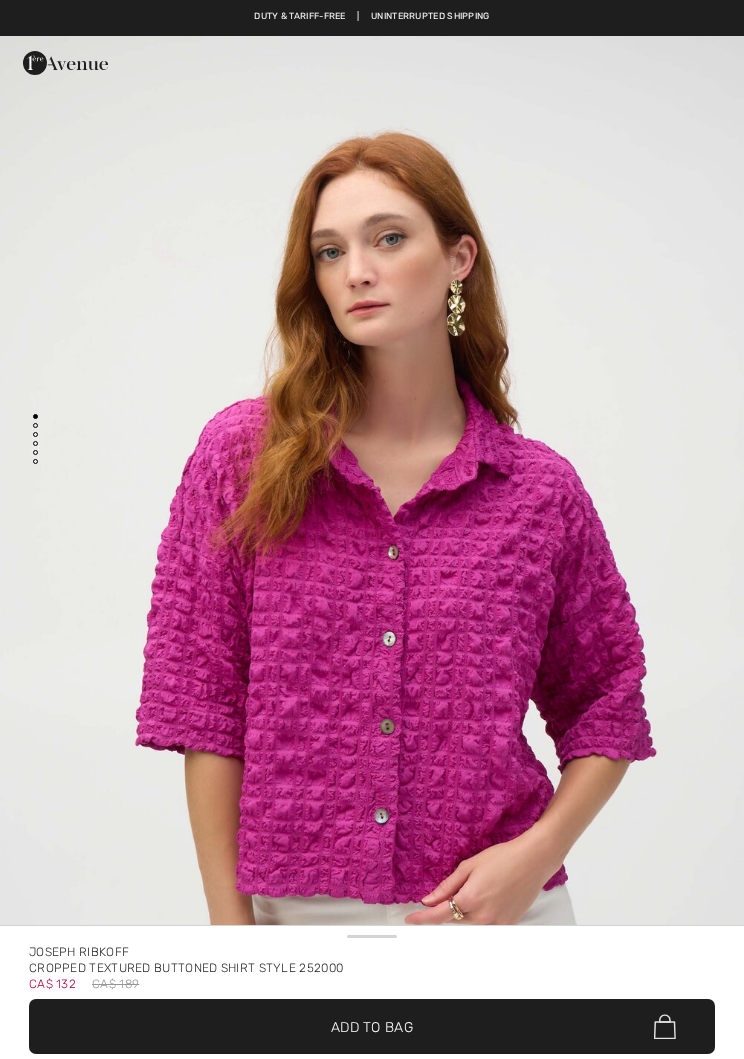 scroll, scrollTop: 0, scrollLeft: 0, axis: both 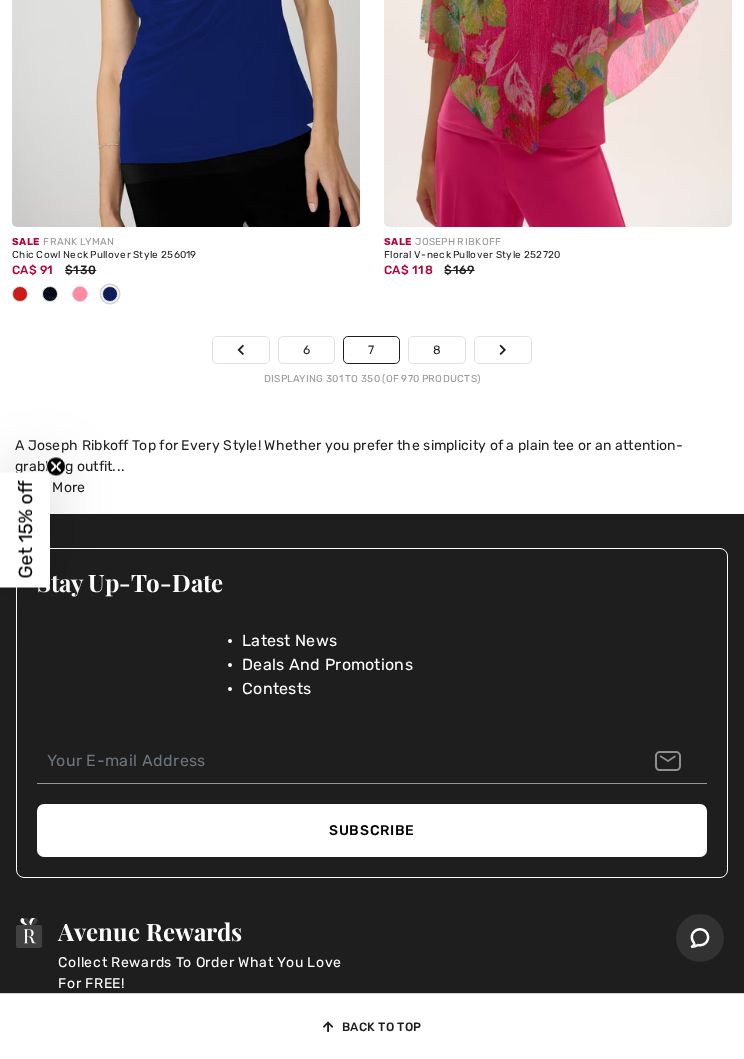 click on "8" at bounding box center [437, 350] 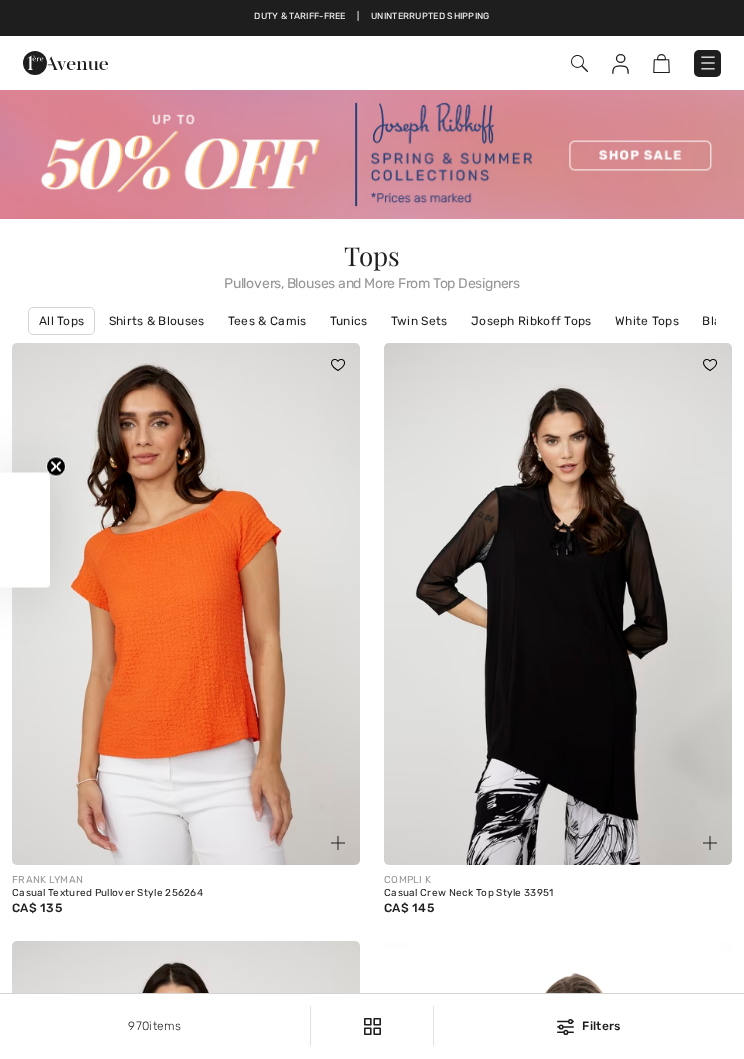 checkbox on "true" 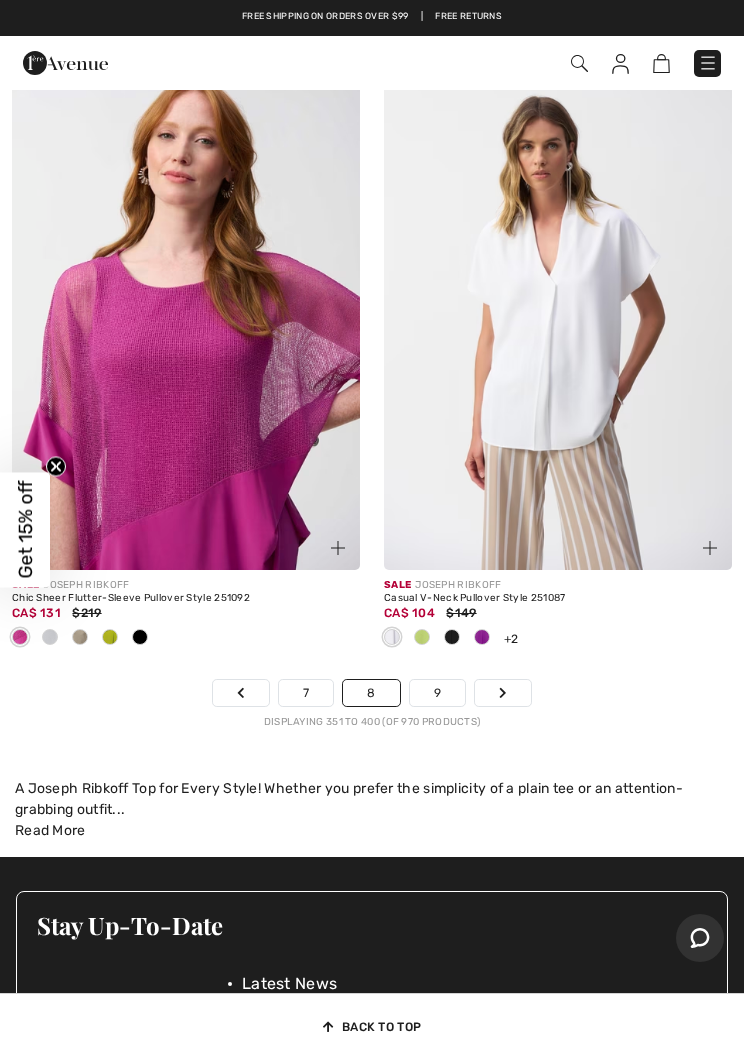 scroll, scrollTop: 15802, scrollLeft: 0, axis: vertical 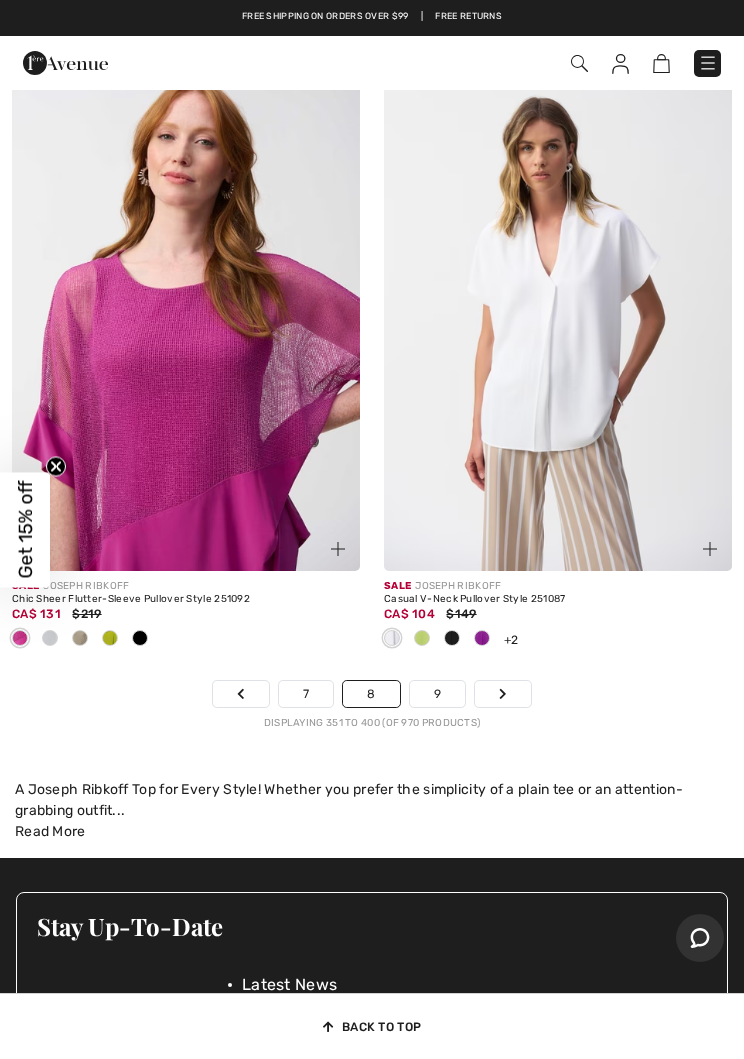click at bounding box center (558, 310) 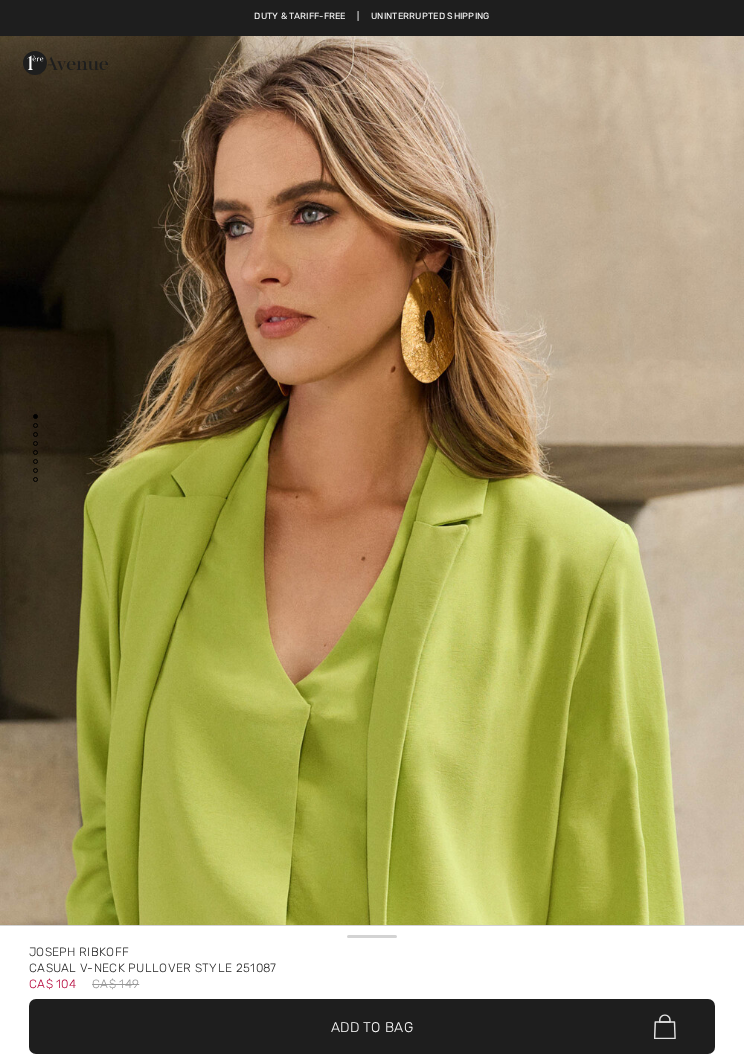 scroll, scrollTop: 0, scrollLeft: 0, axis: both 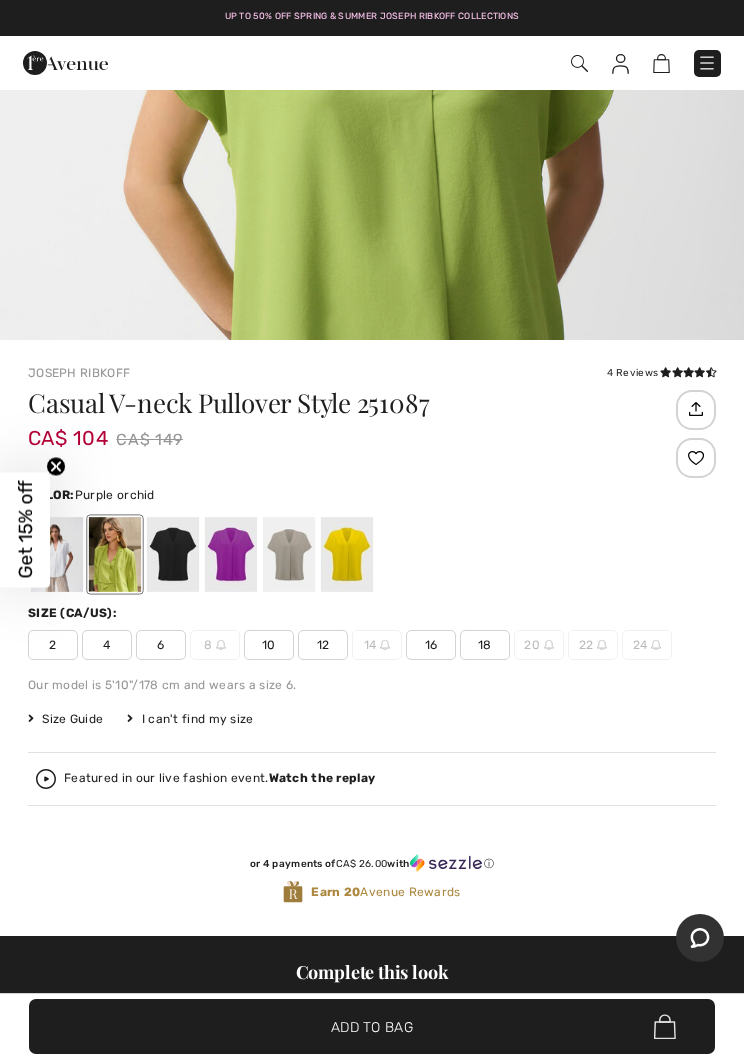click at bounding box center (231, 554) 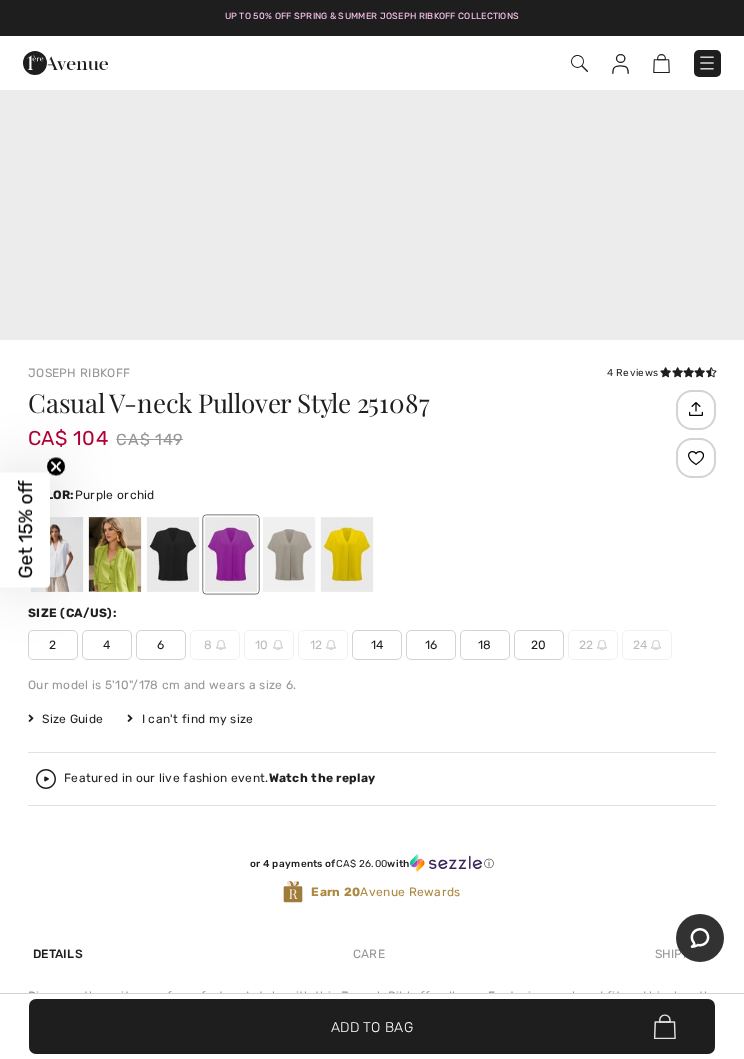 scroll, scrollTop: 0, scrollLeft: 0, axis: both 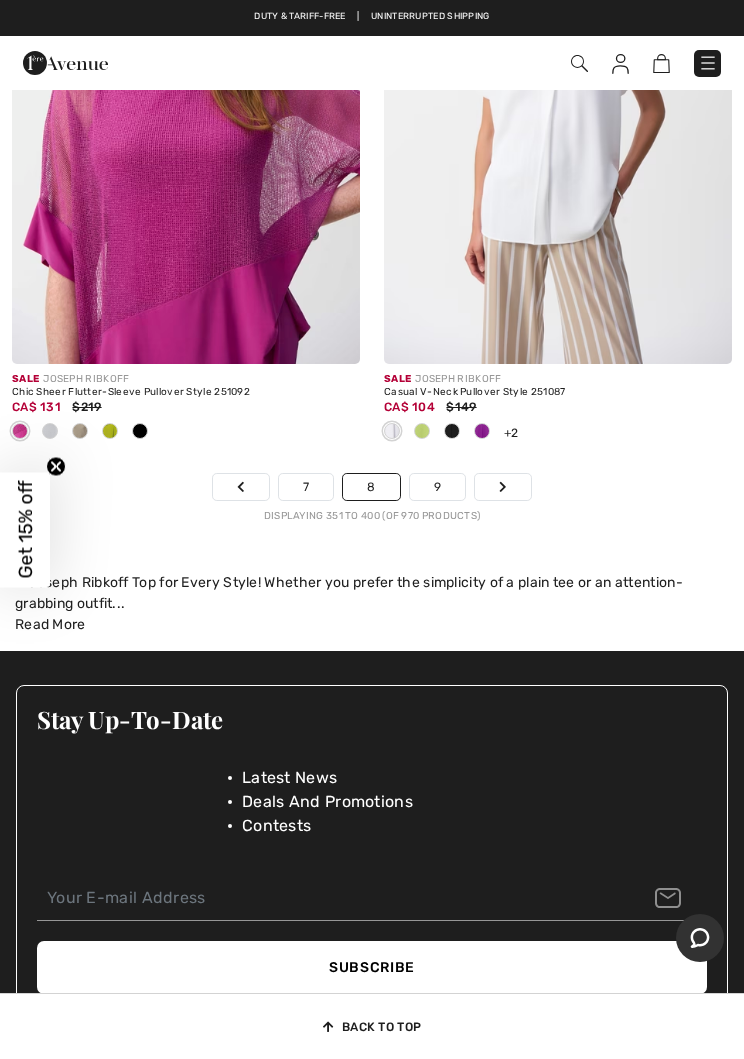 click on "9" at bounding box center [437, 487] 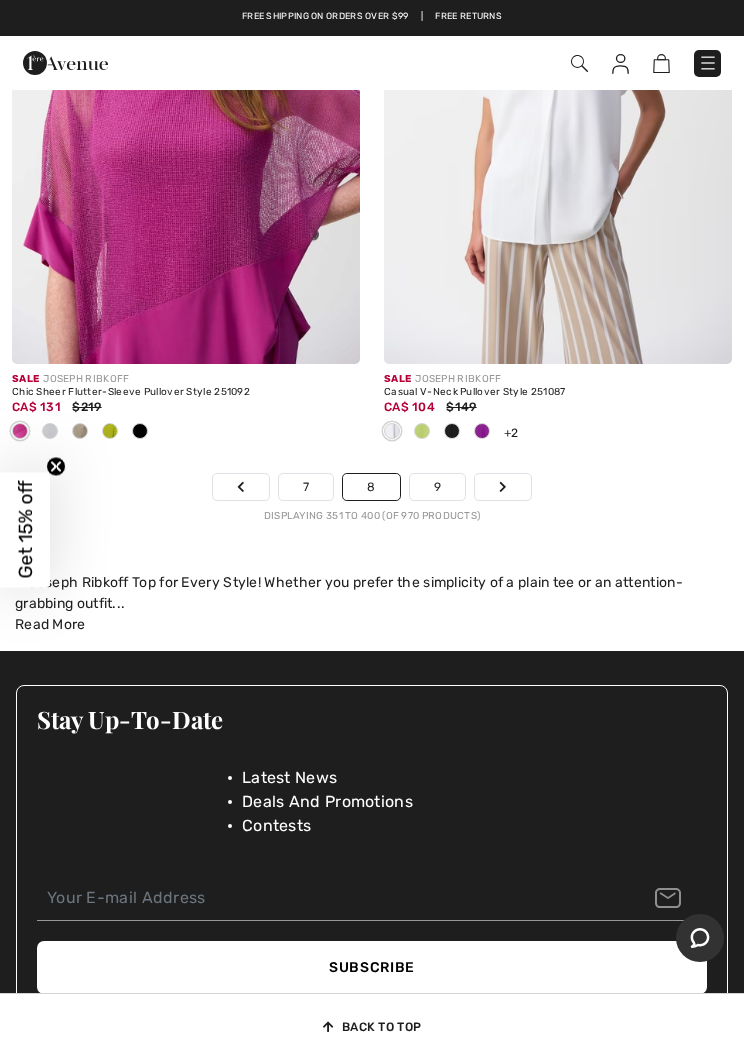 click on "9" at bounding box center (437, 487) 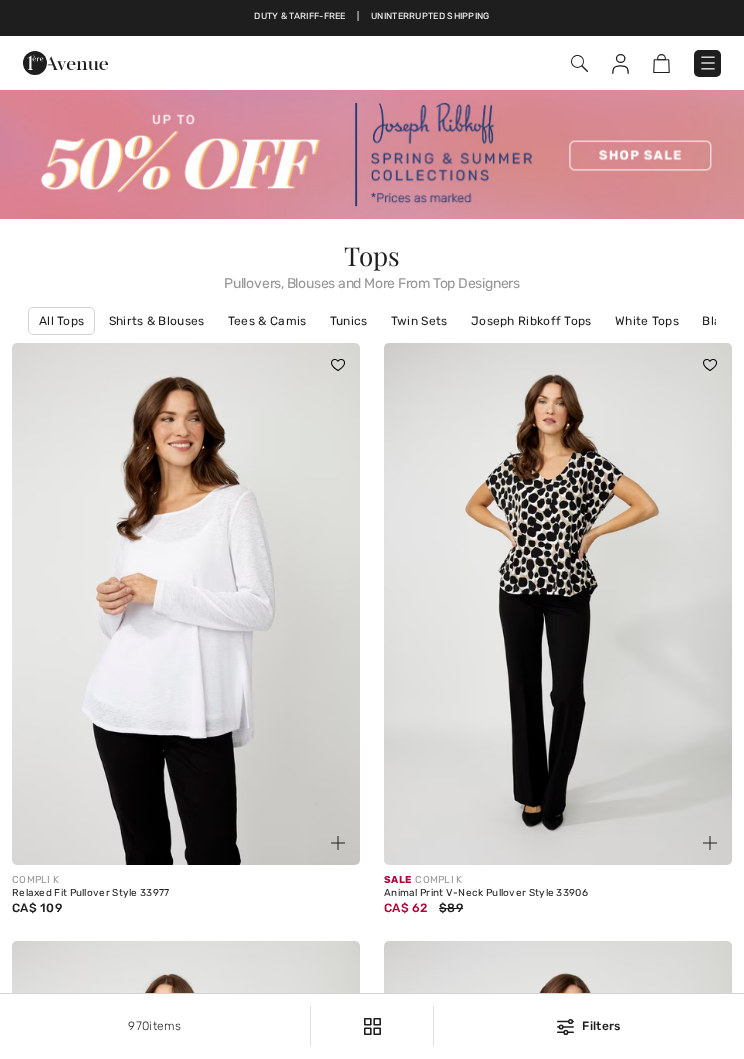 scroll, scrollTop: 0, scrollLeft: 0, axis: both 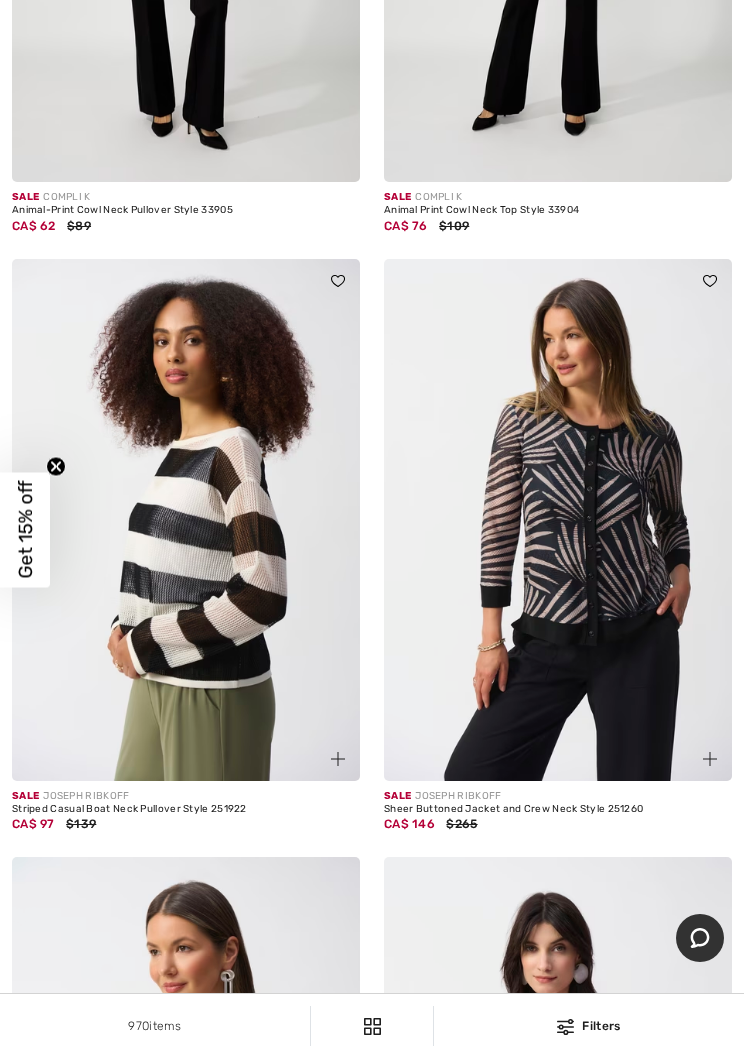 click at bounding box center (186, 520) 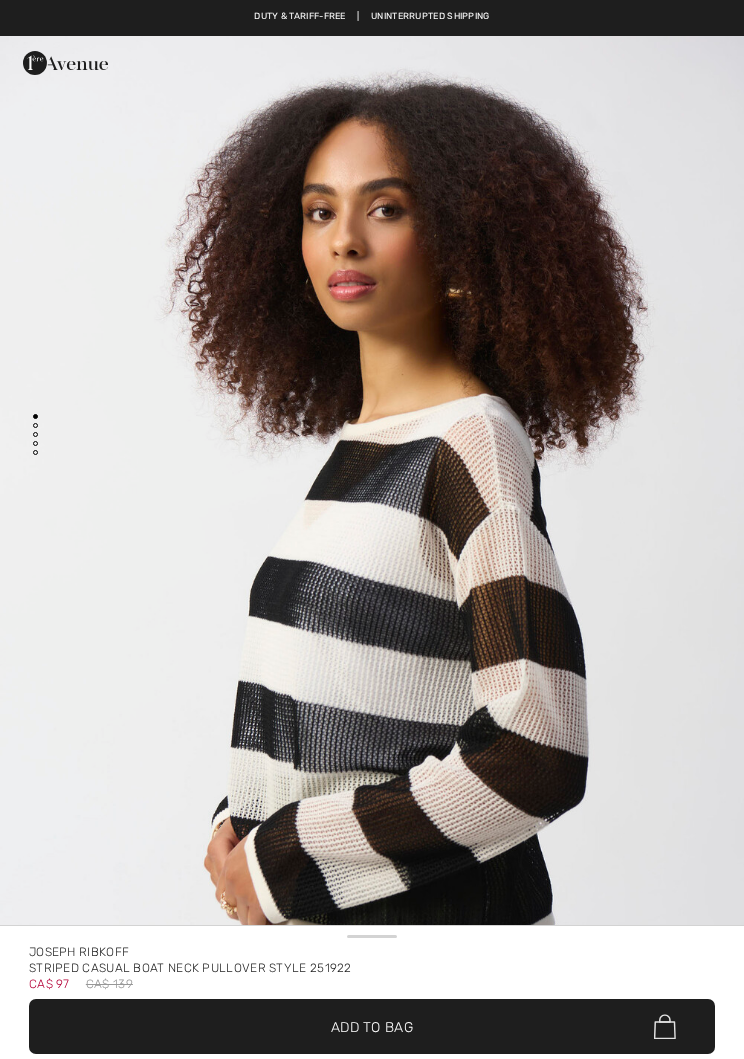 scroll, scrollTop: 0, scrollLeft: 0, axis: both 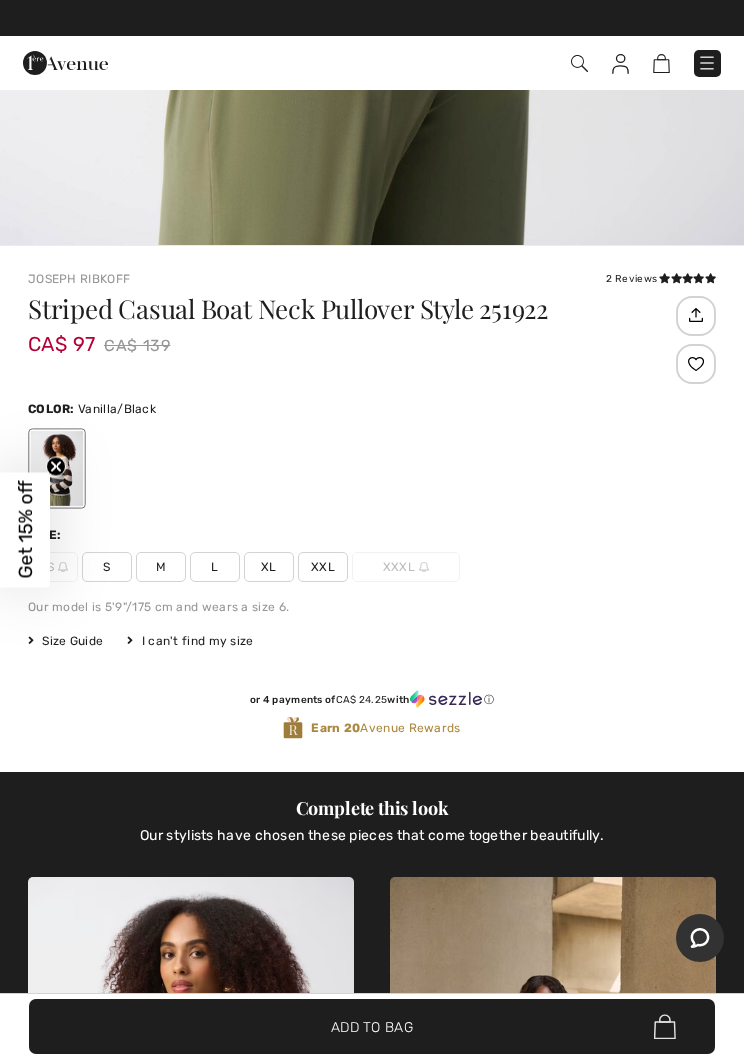 click on "Size Guide" at bounding box center [65, 641] 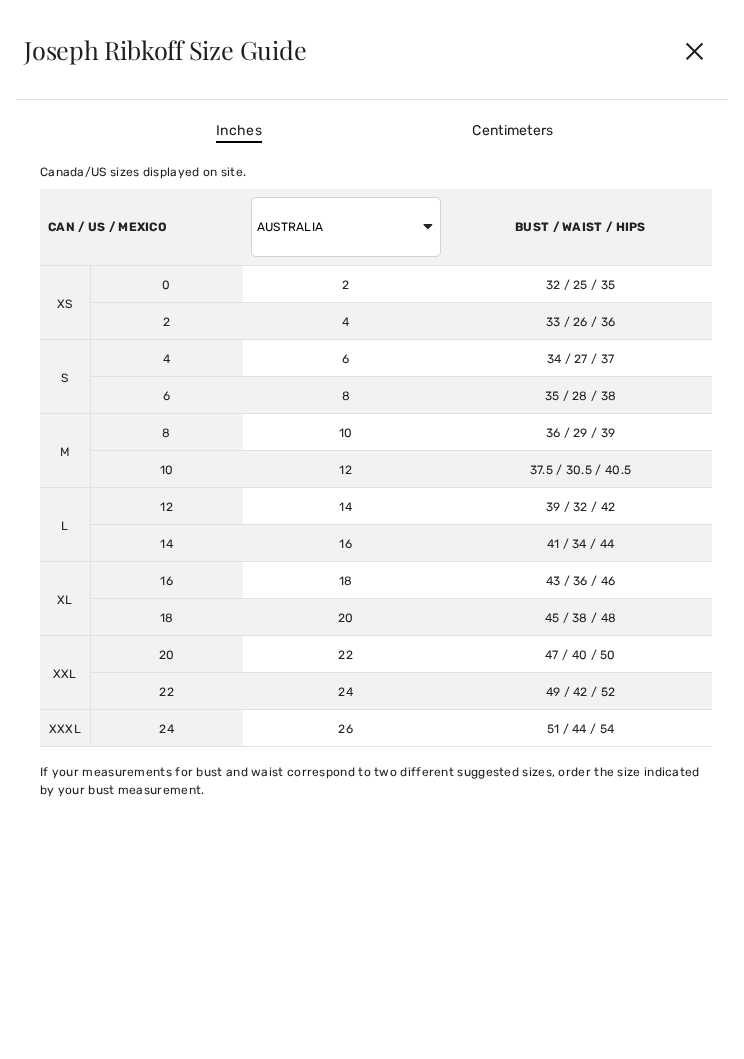 click on "✕" at bounding box center (694, 50) 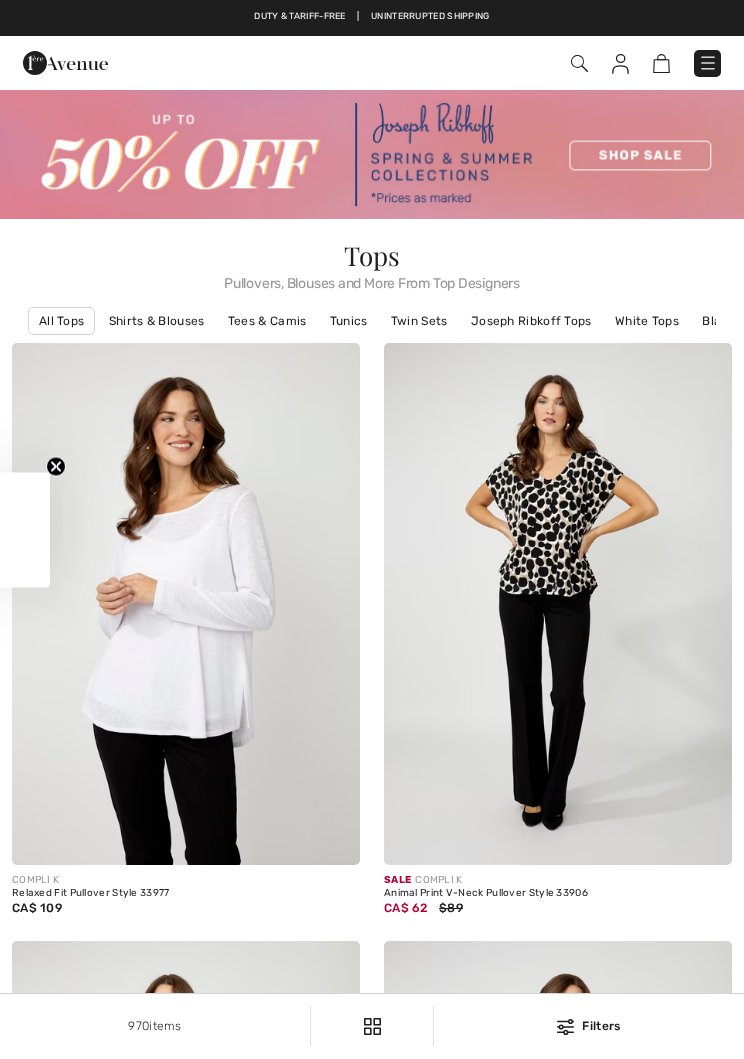scroll, scrollTop: 1312, scrollLeft: 0, axis: vertical 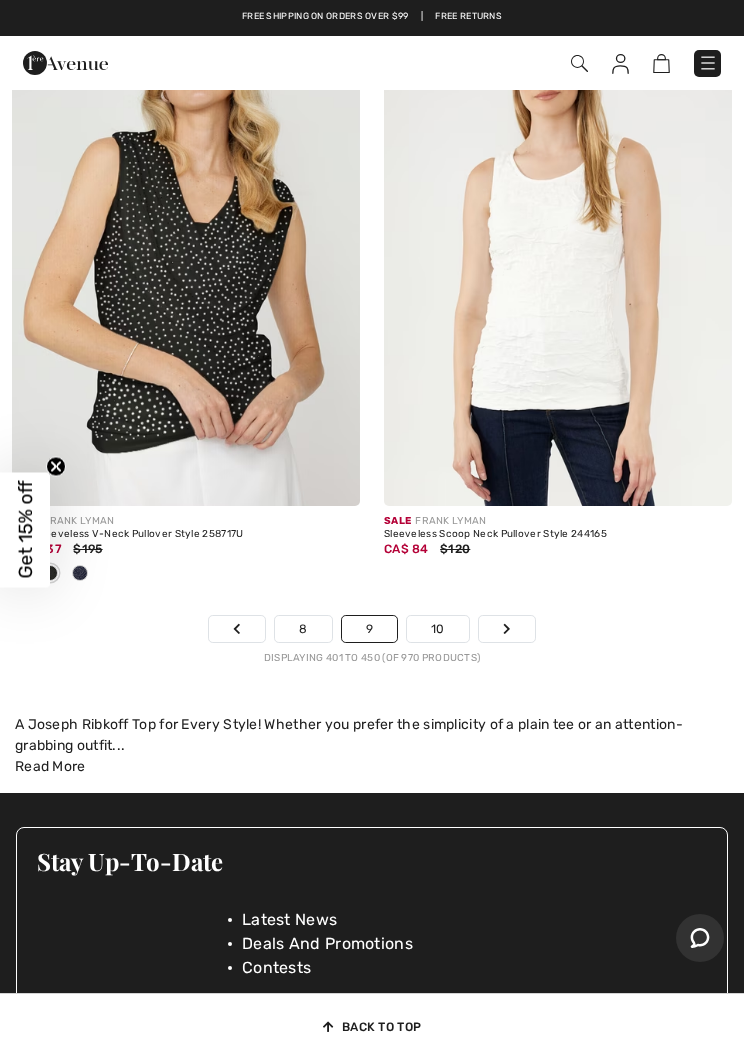 click on "10" at bounding box center (438, 629) 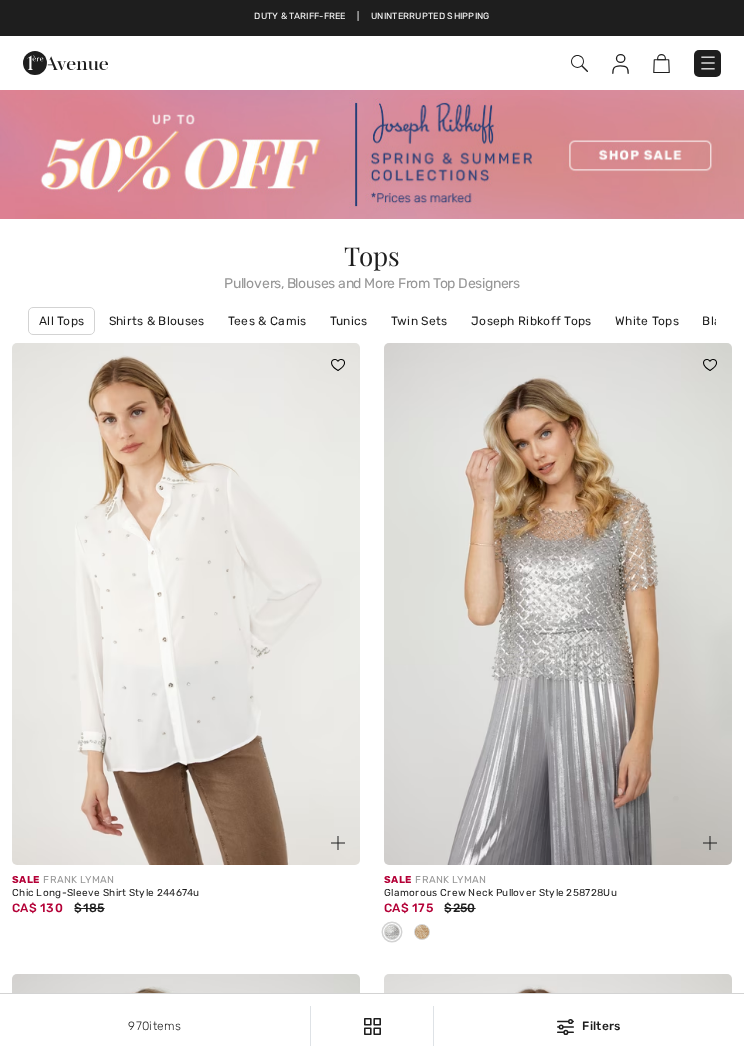scroll, scrollTop: 0, scrollLeft: 0, axis: both 